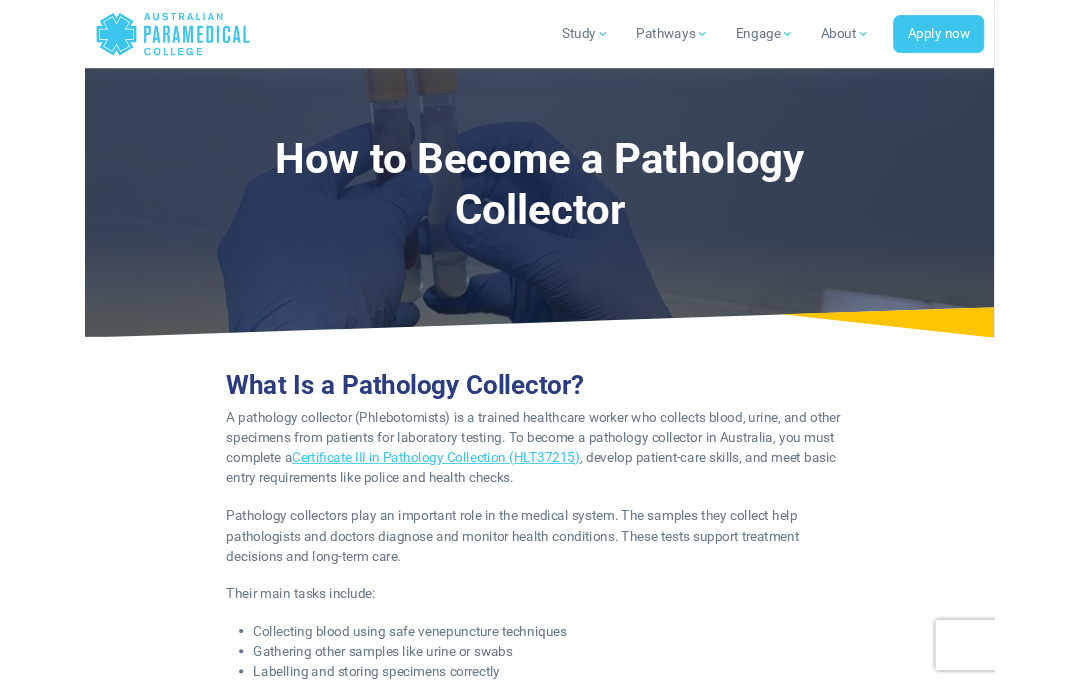 scroll, scrollTop: 0, scrollLeft: 0, axis: both 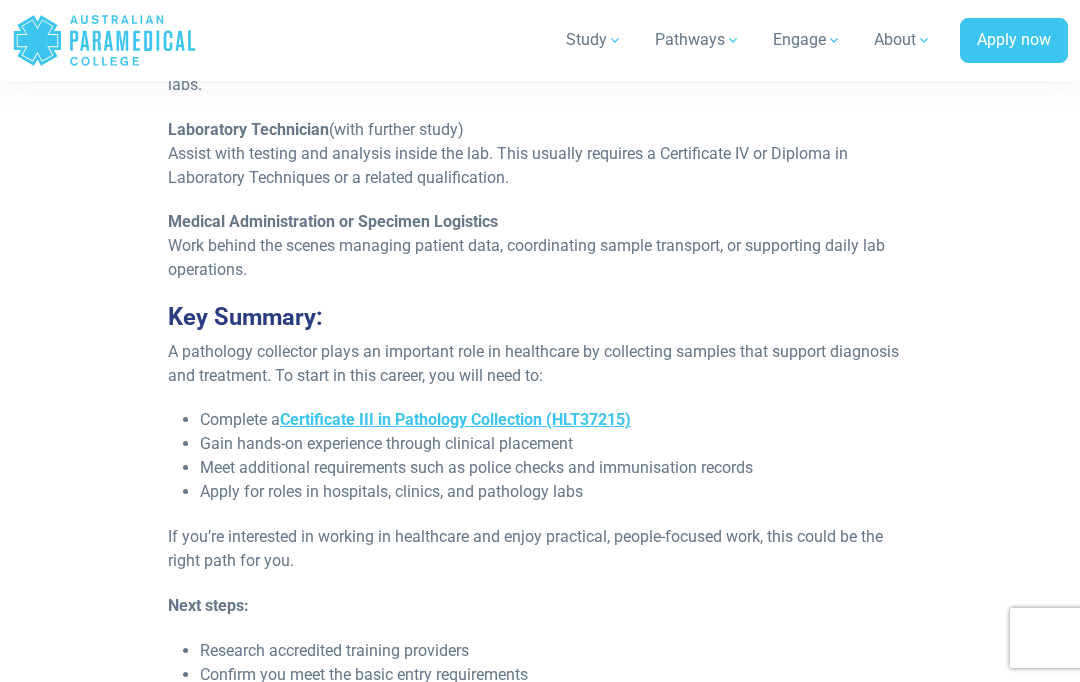 click on "Certificate III in Pathology Collection (HLT37215)" at bounding box center [455, 419] 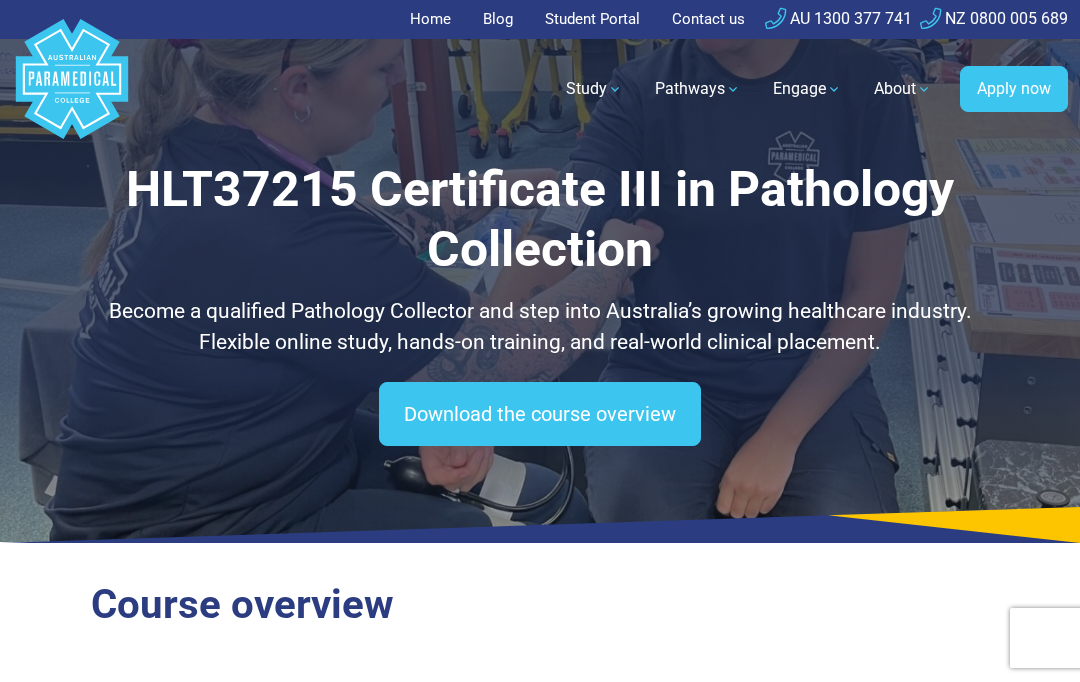 scroll, scrollTop: 0, scrollLeft: 0, axis: both 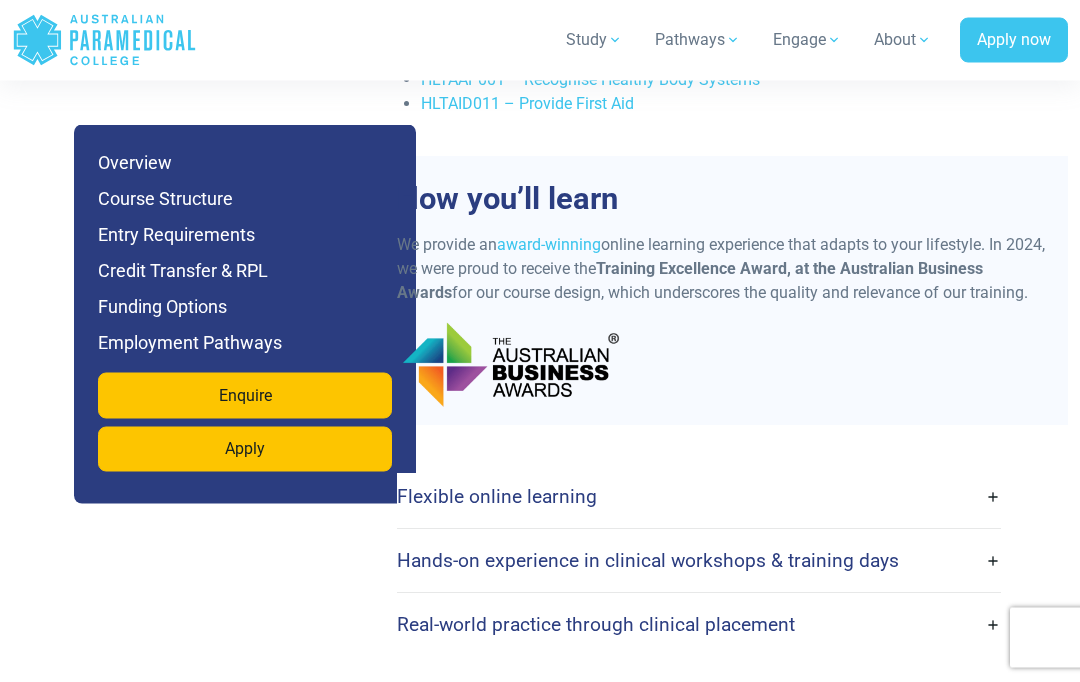 click on "Flexible online learning
With our flexible online platform, you can complete your units and assessments anytime, anywhere, giving you the freedom to study at your own pace.  The platform is designed to engage you through dynamic content and interactive modules
Our online learning is paired with expert support and resources to help you succeed.
[STATE]  and" at bounding box center [726, 561] 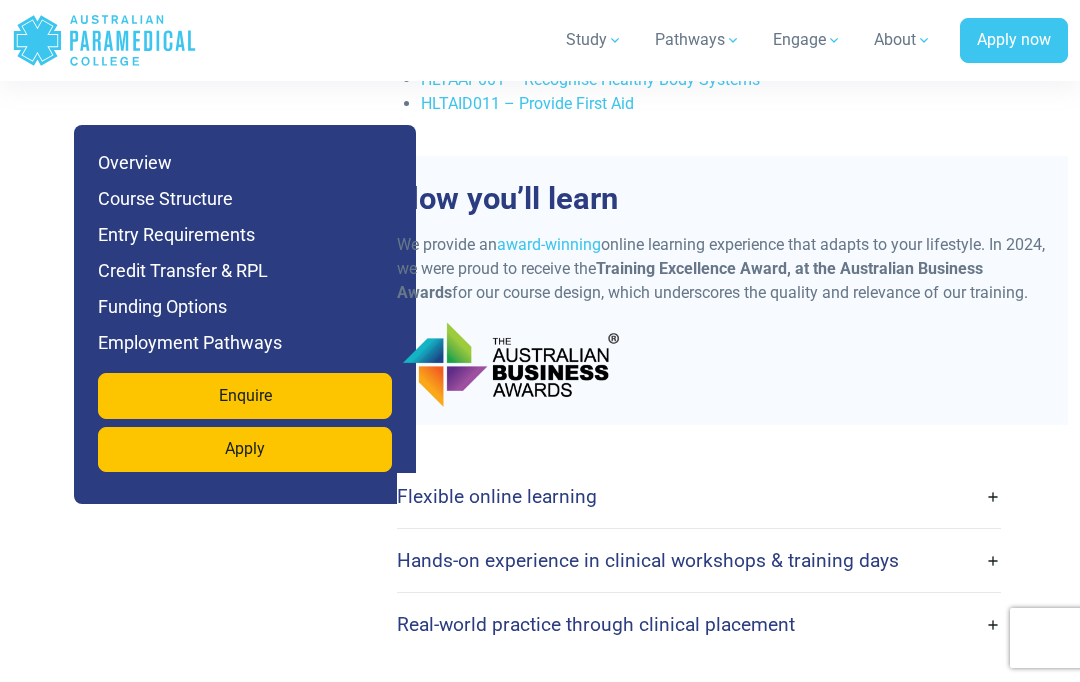 click on "Flexible online learning" at bounding box center [699, 496] 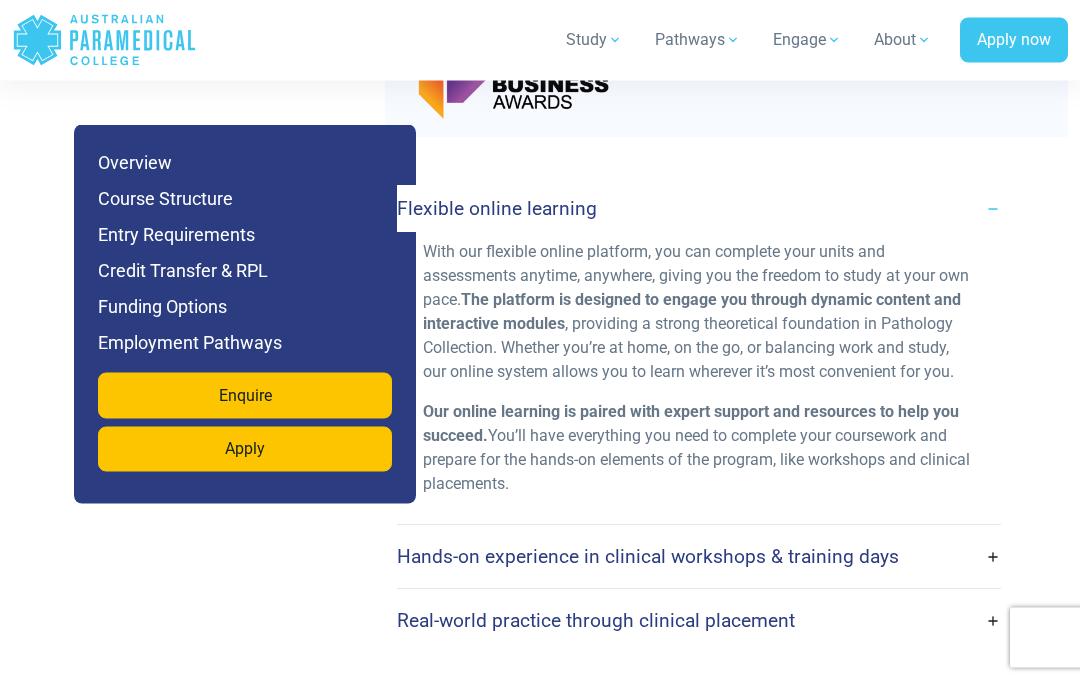 scroll, scrollTop: 5116, scrollLeft: 0, axis: vertical 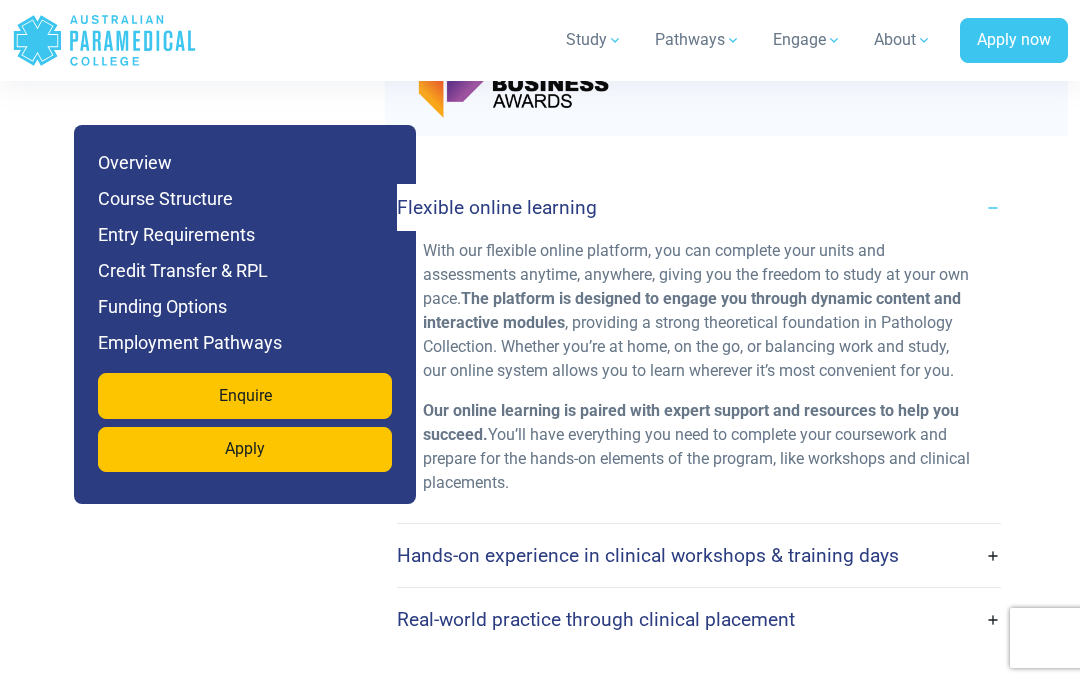 click on "Flexible online learning" at bounding box center [699, 207] 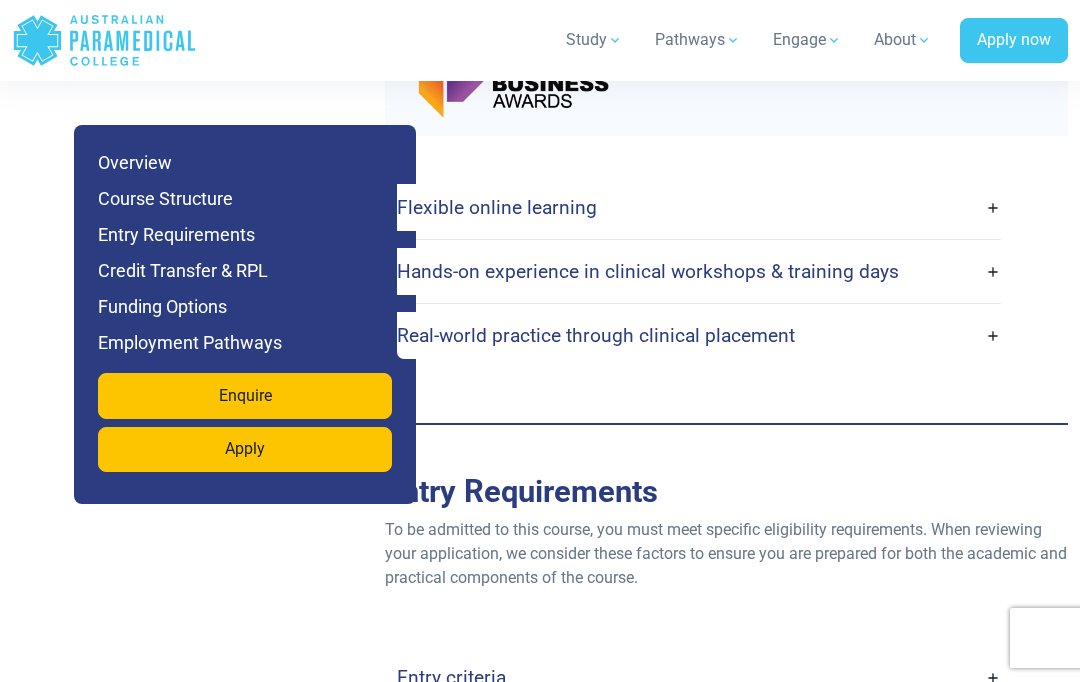 click on "Hands-on experience in clinical workshops & training days" at bounding box center (699, 271) 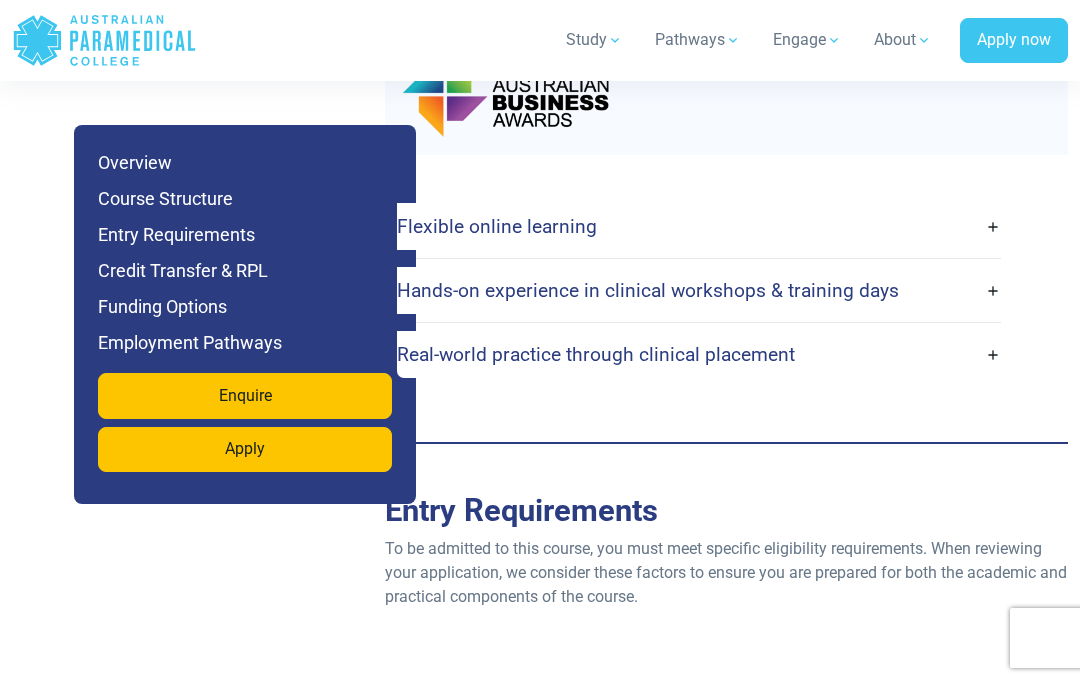 click on "Hands-on experience in clinical workshops & training days" at bounding box center [699, 290] 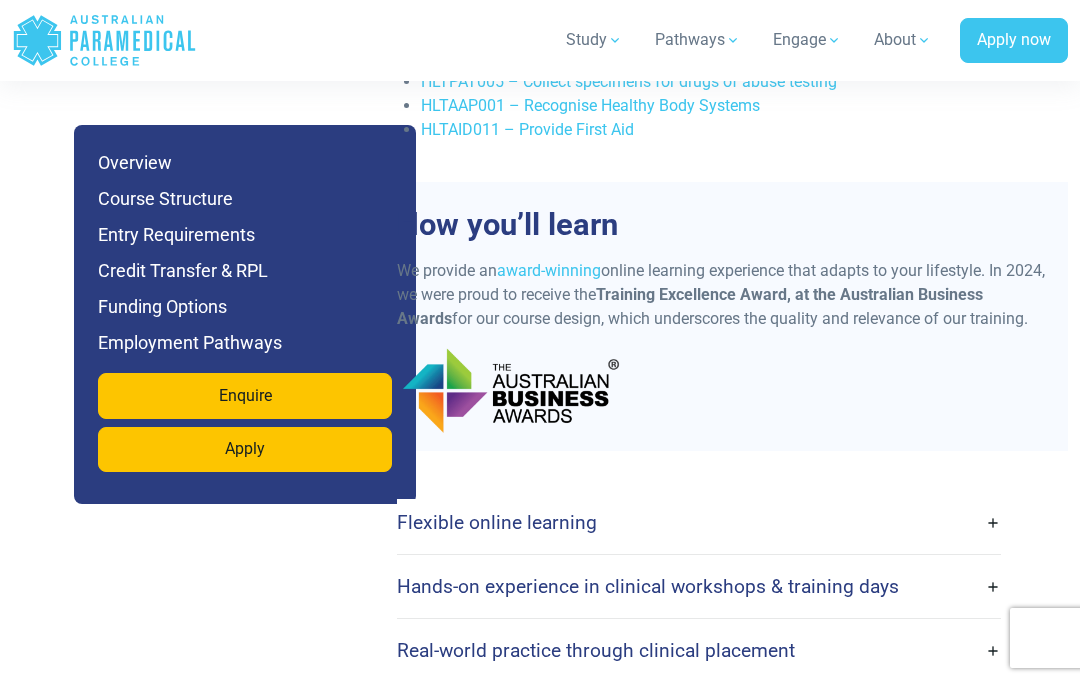 scroll, scrollTop: 4784, scrollLeft: 0, axis: vertical 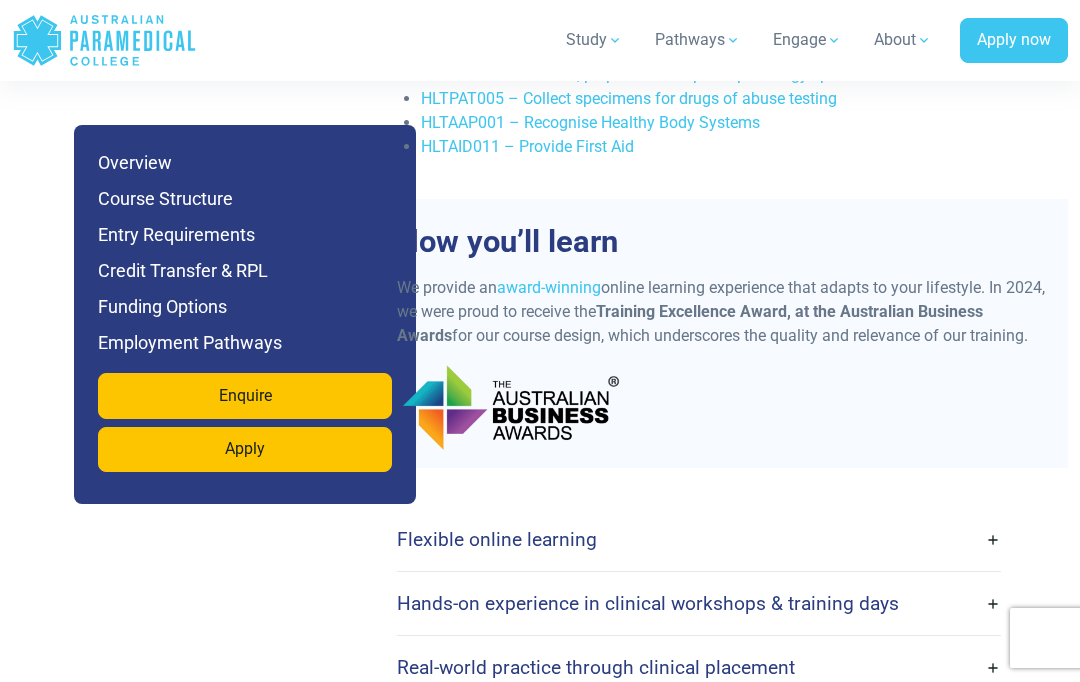 click on "Hands-on experience in clinical workshops & training days" at bounding box center [699, 603] 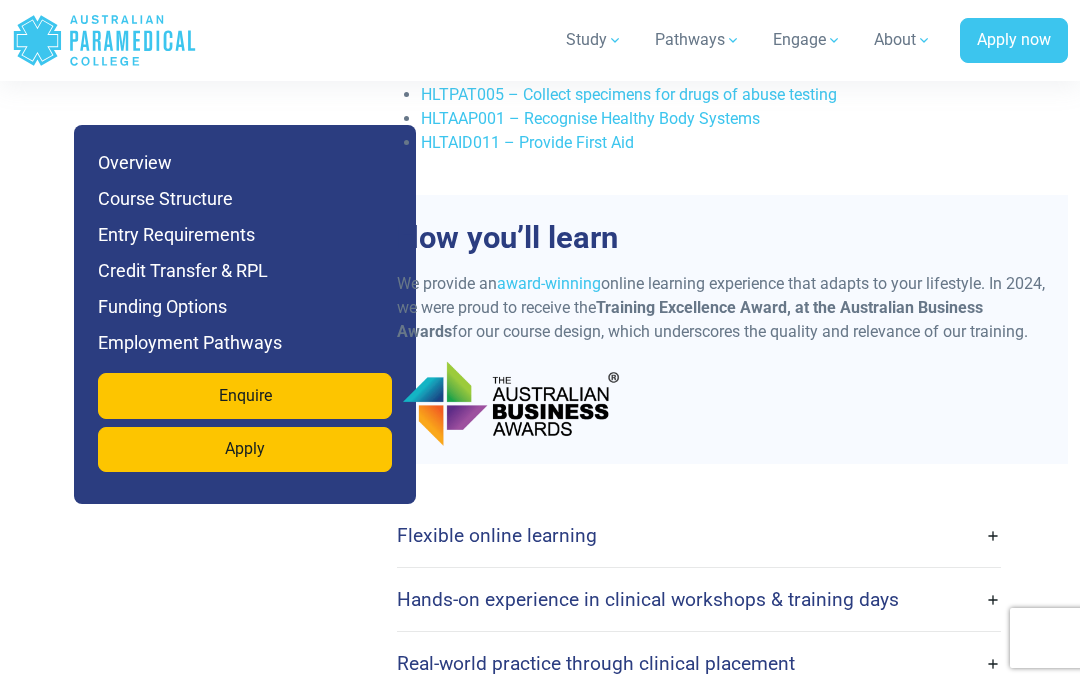 scroll, scrollTop: 4789, scrollLeft: 0, axis: vertical 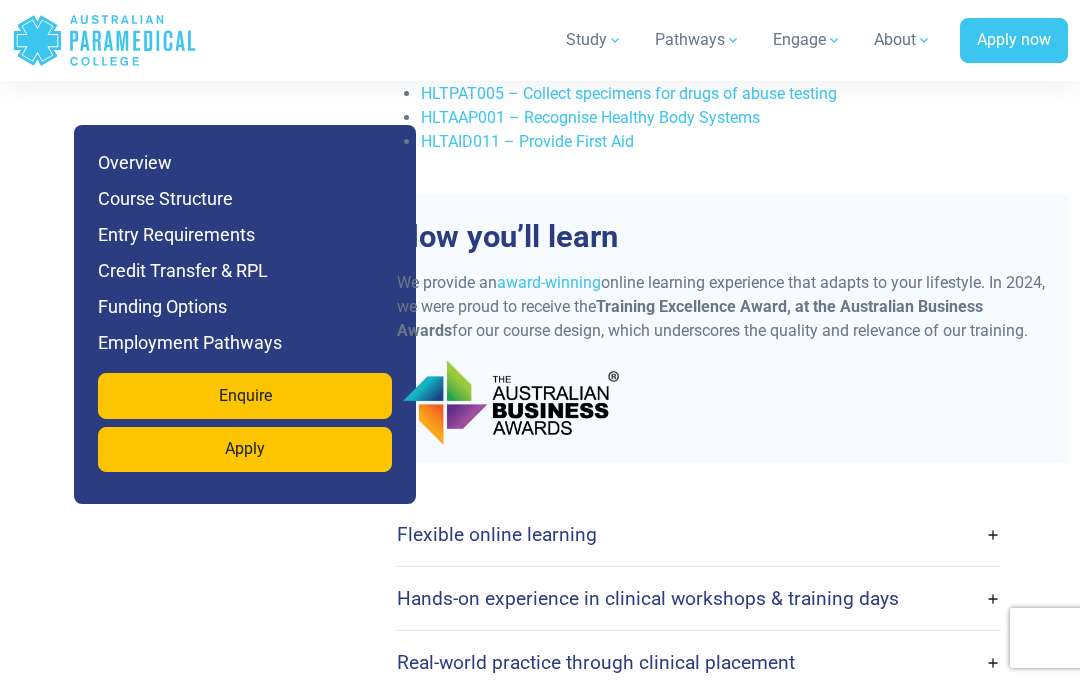 click on "Flexible online learning" at bounding box center (699, 534) 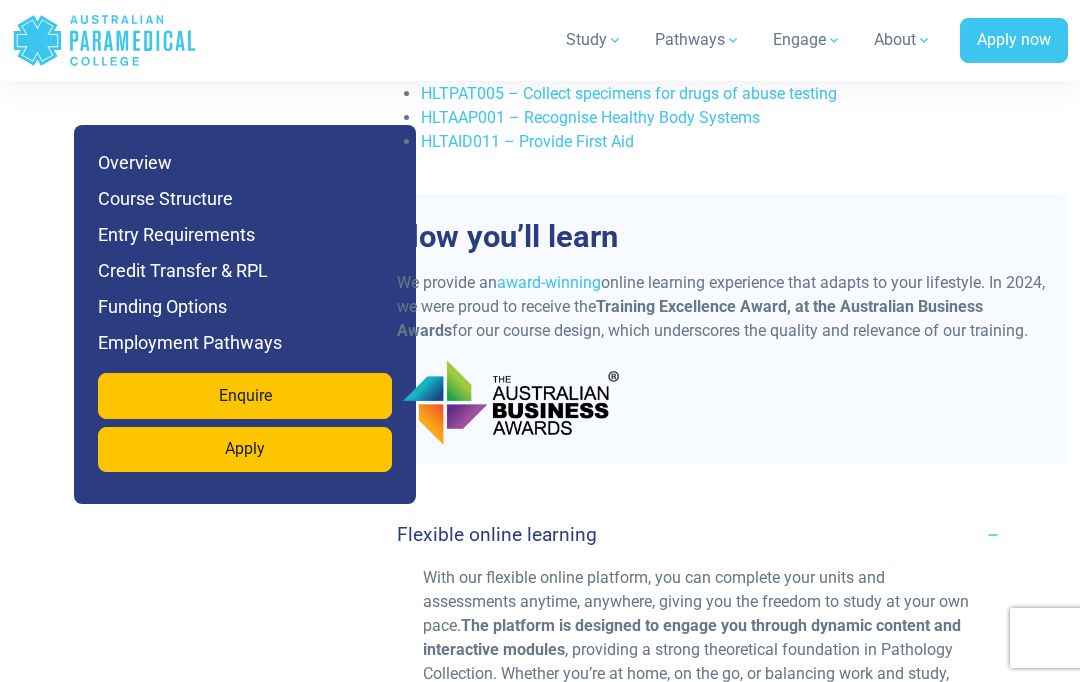 click on "Flexible online learning" at bounding box center (699, 534) 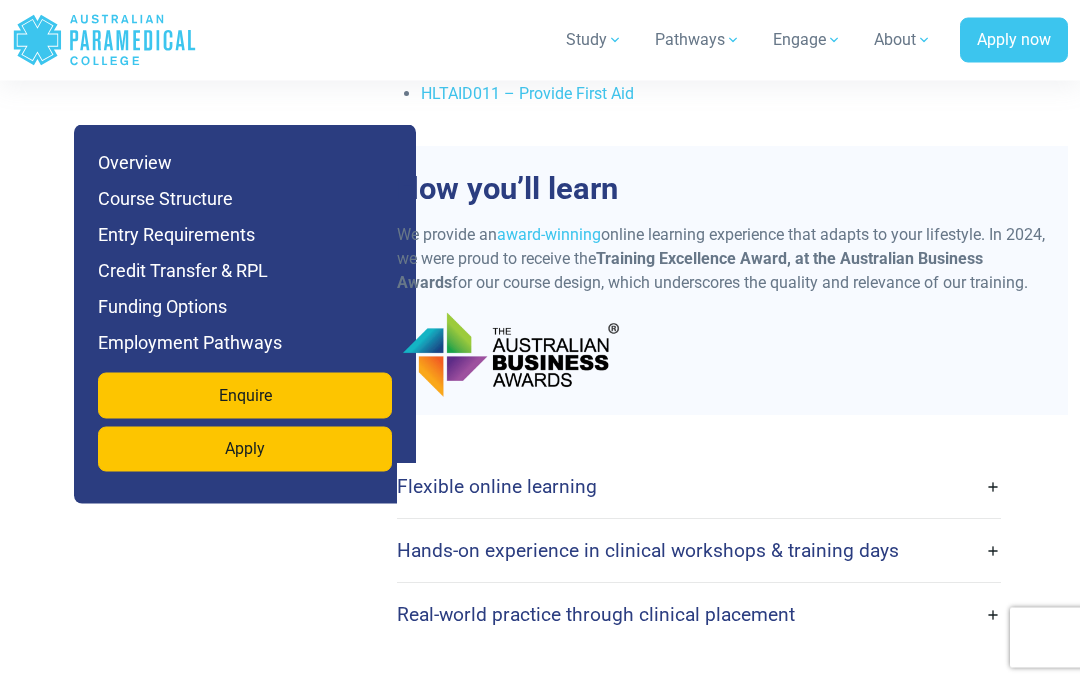 click on "Hands-on experience in clinical workshops & training days" at bounding box center [699, 551] 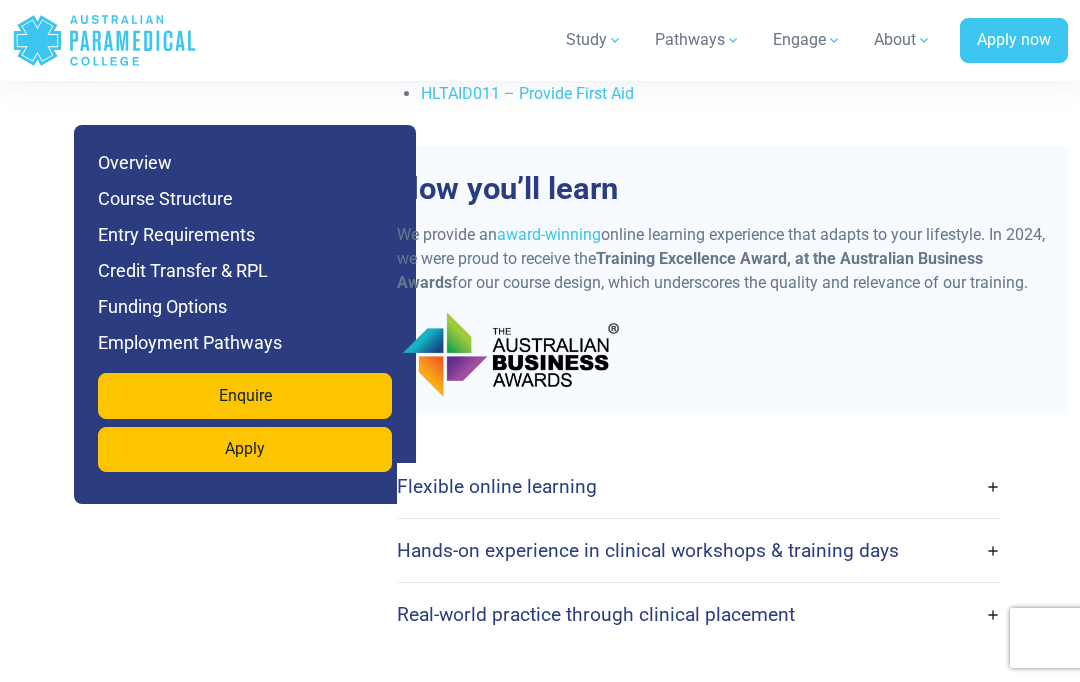 click on "Real-world practice through clinical placement" at bounding box center (699, 614) 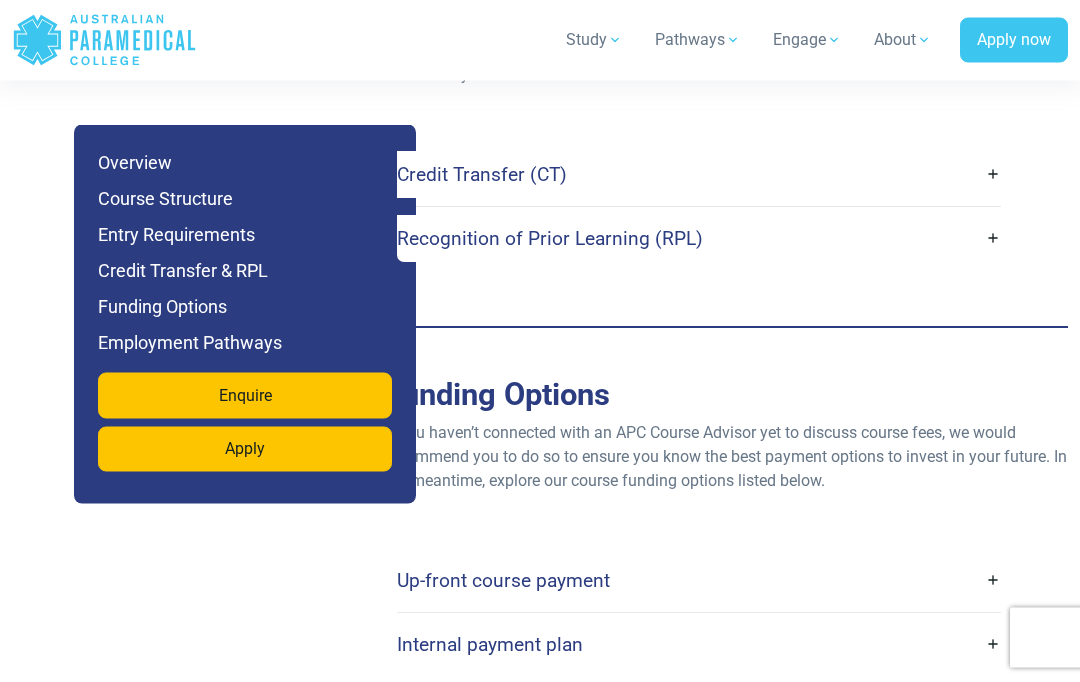 scroll, scrollTop: 5962, scrollLeft: 0, axis: vertical 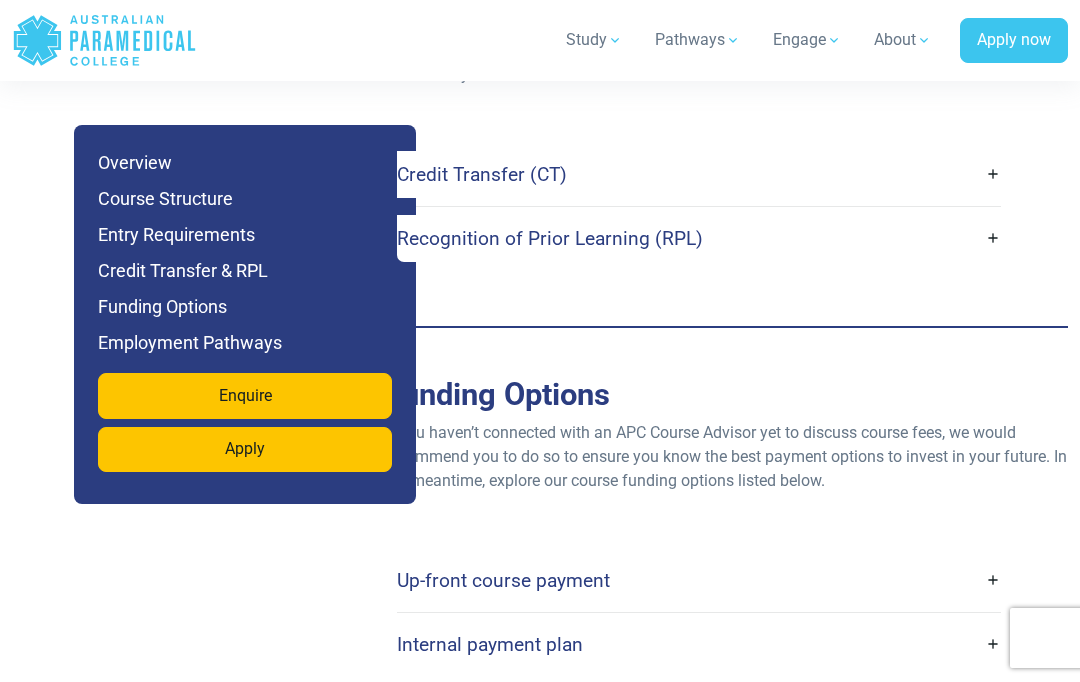 click on "Up-front course payment" at bounding box center [699, 580] 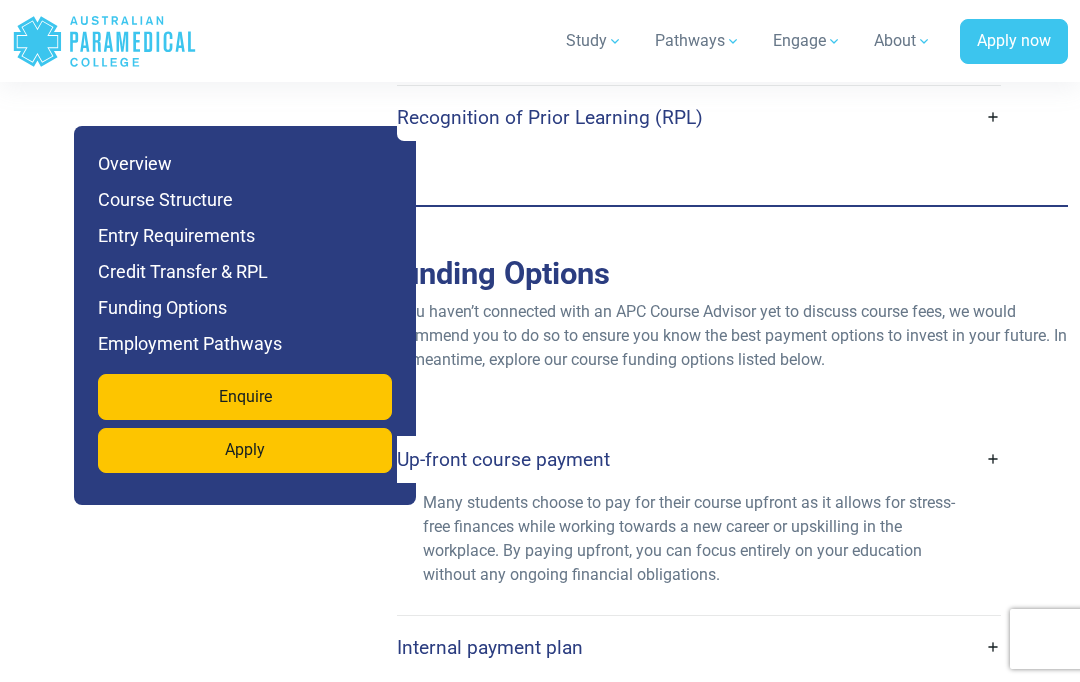 scroll, scrollTop: 6083, scrollLeft: 0, axis: vertical 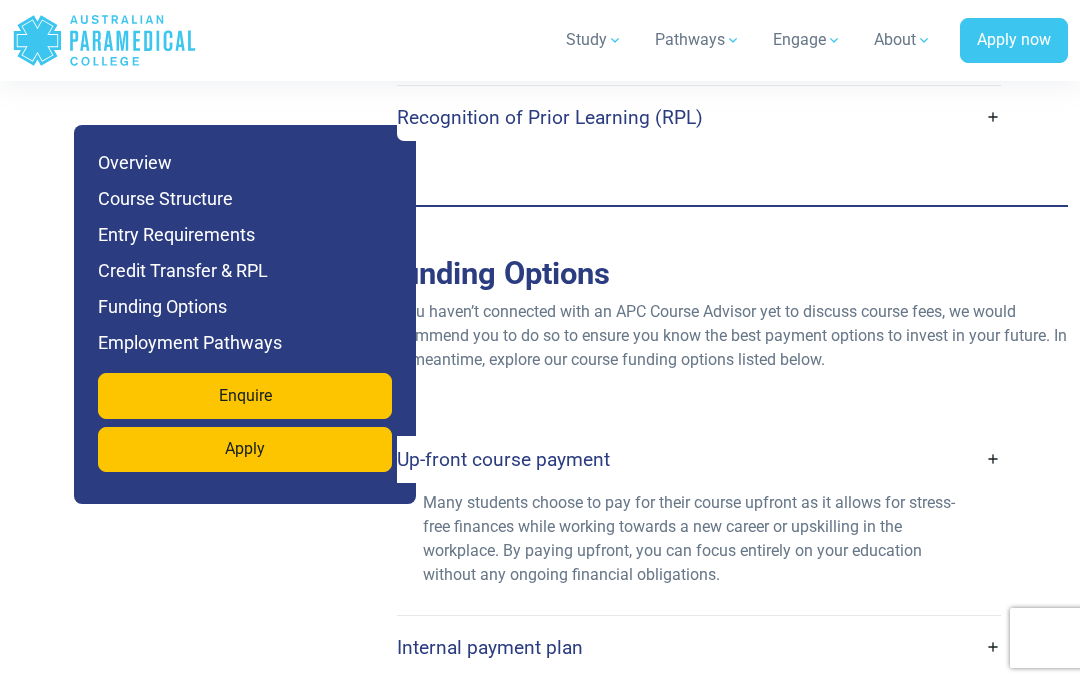click on "Up-front course payment" at bounding box center (699, 459) 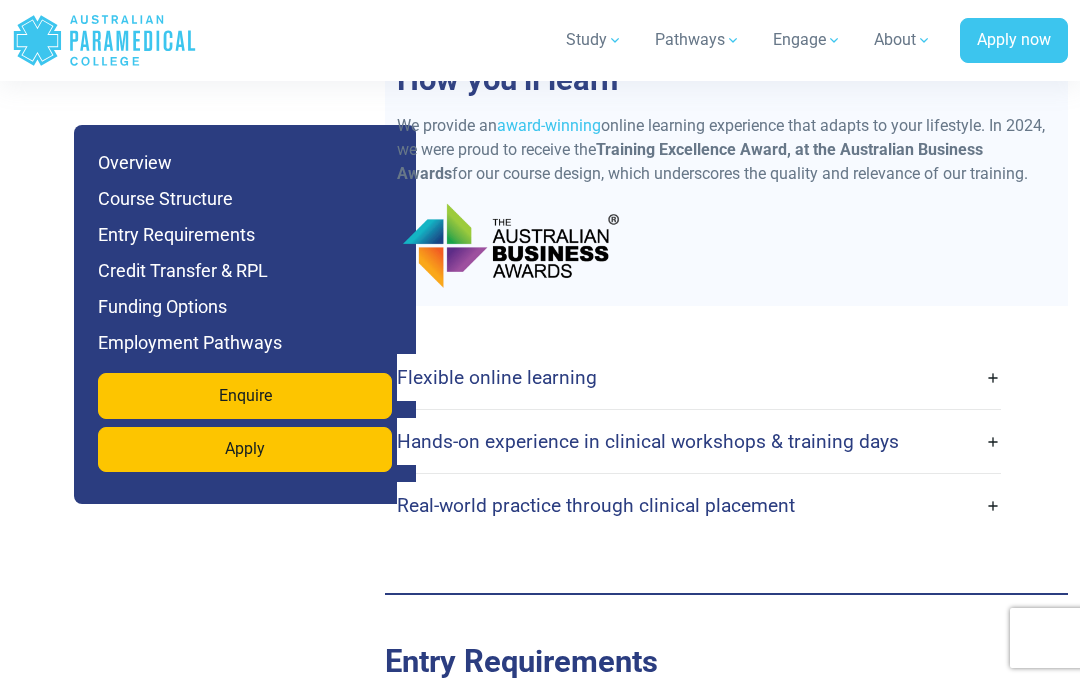 scroll, scrollTop: 4945, scrollLeft: 0, axis: vertical 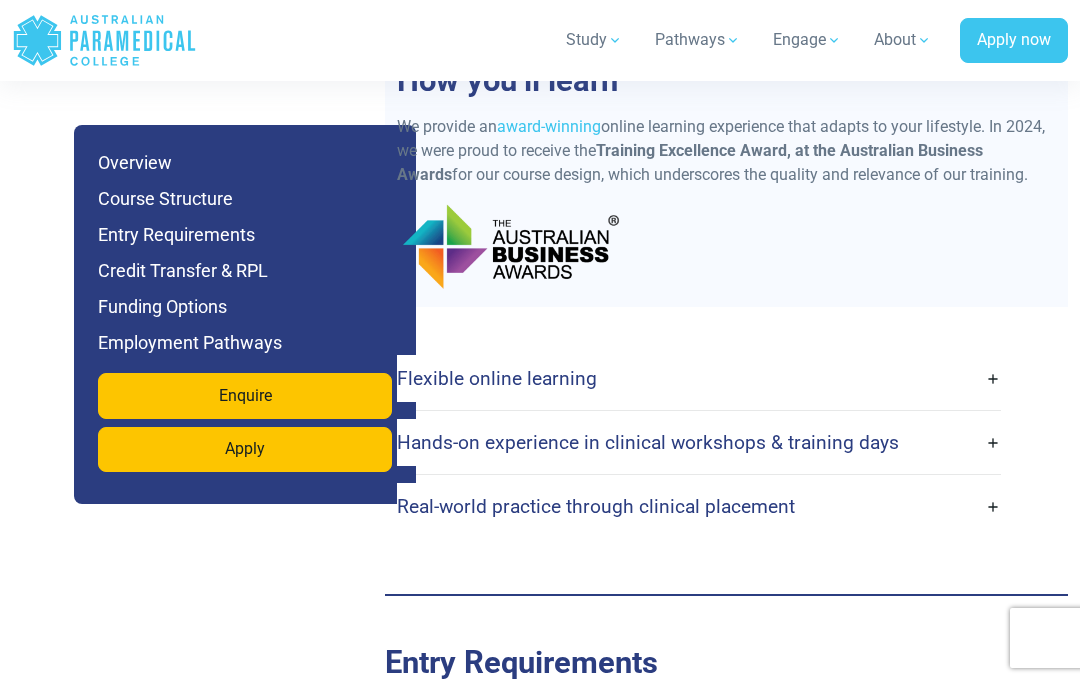 click on "Hands-on experience in clinical workshops & training days" at bounding box center [699, 442] 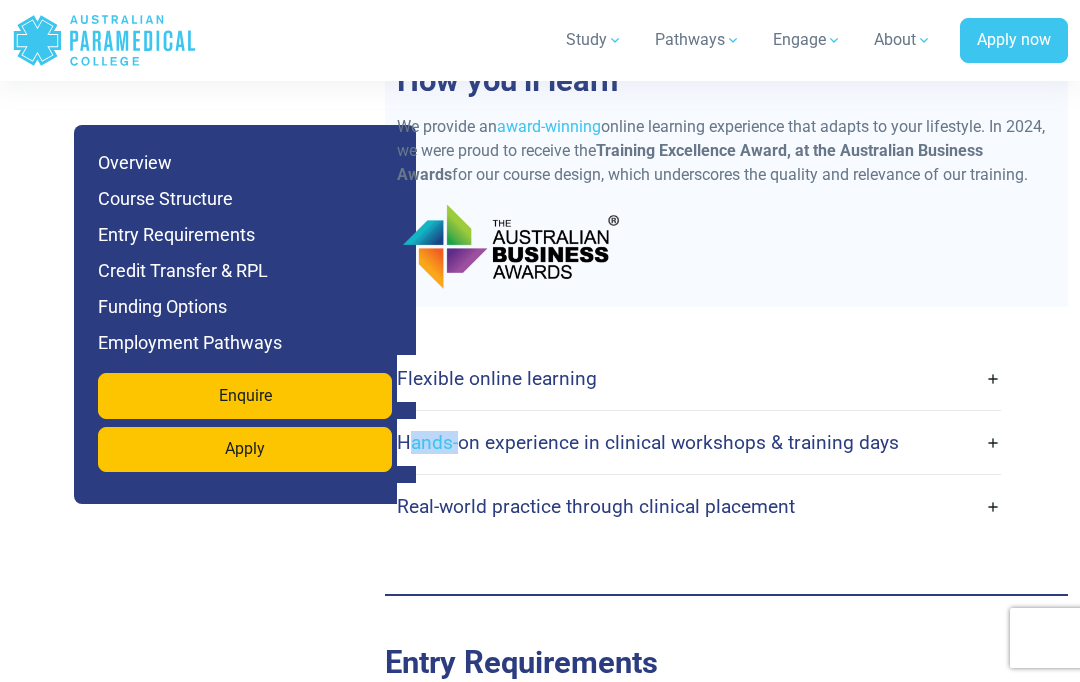 click on "Hands-on experience in clinical workshops & training days" at bounding box center (699, 442) 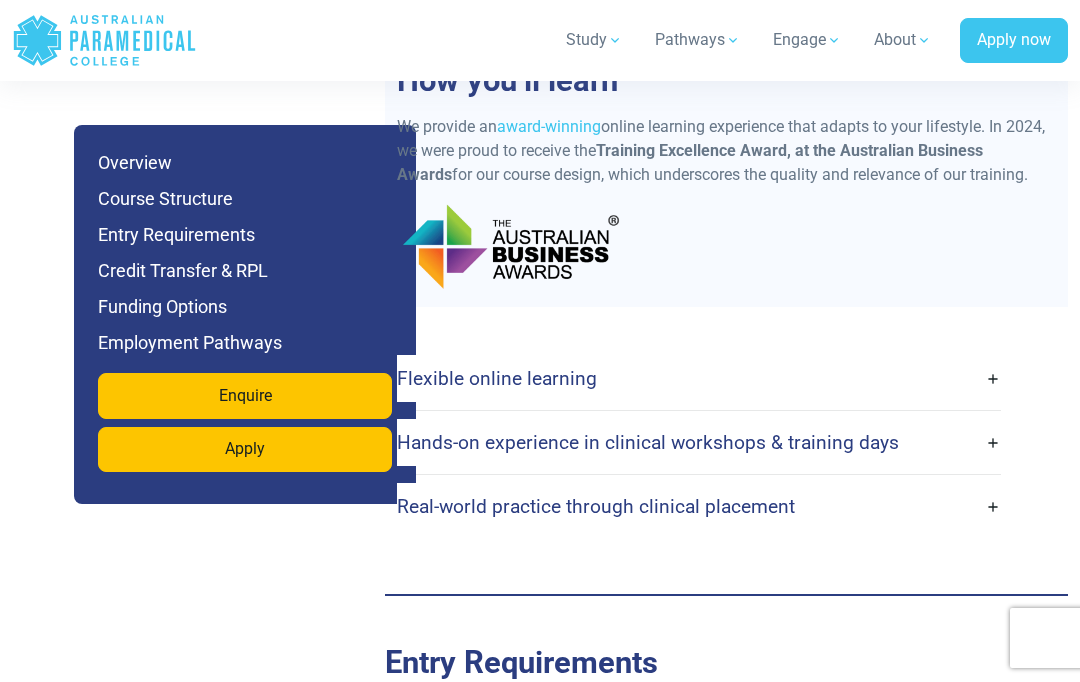 click on "Hands-on experience in clinical workshops & training days" at bounding box center (699, 442) 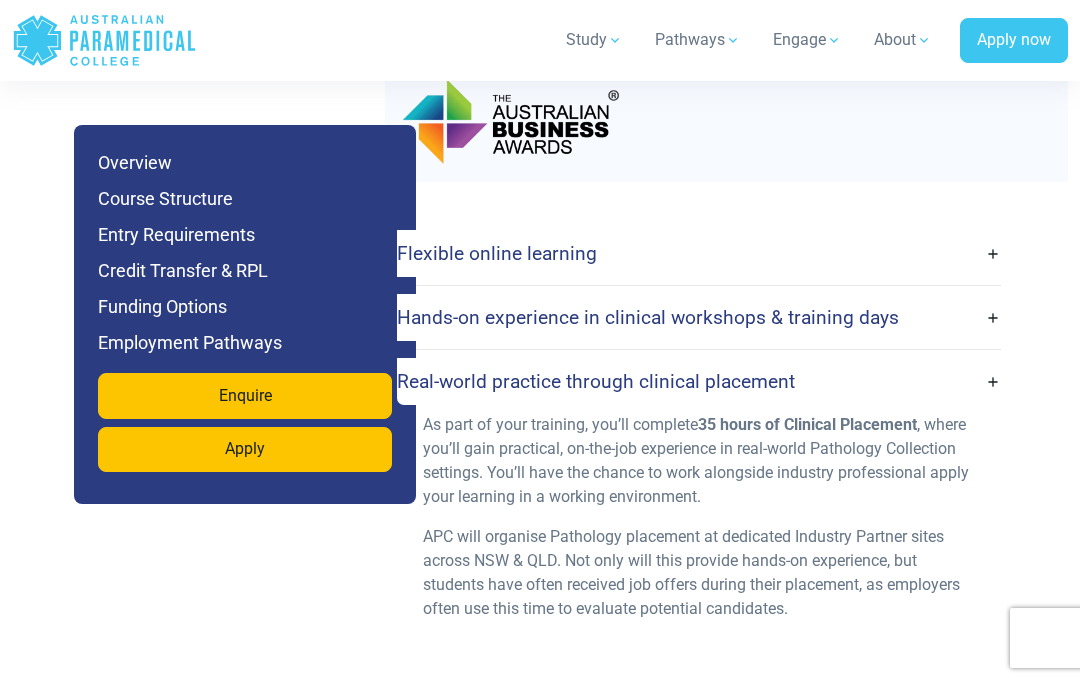 scroll, scrollTop: 5066, scrollLeft: 0, axis: vertical 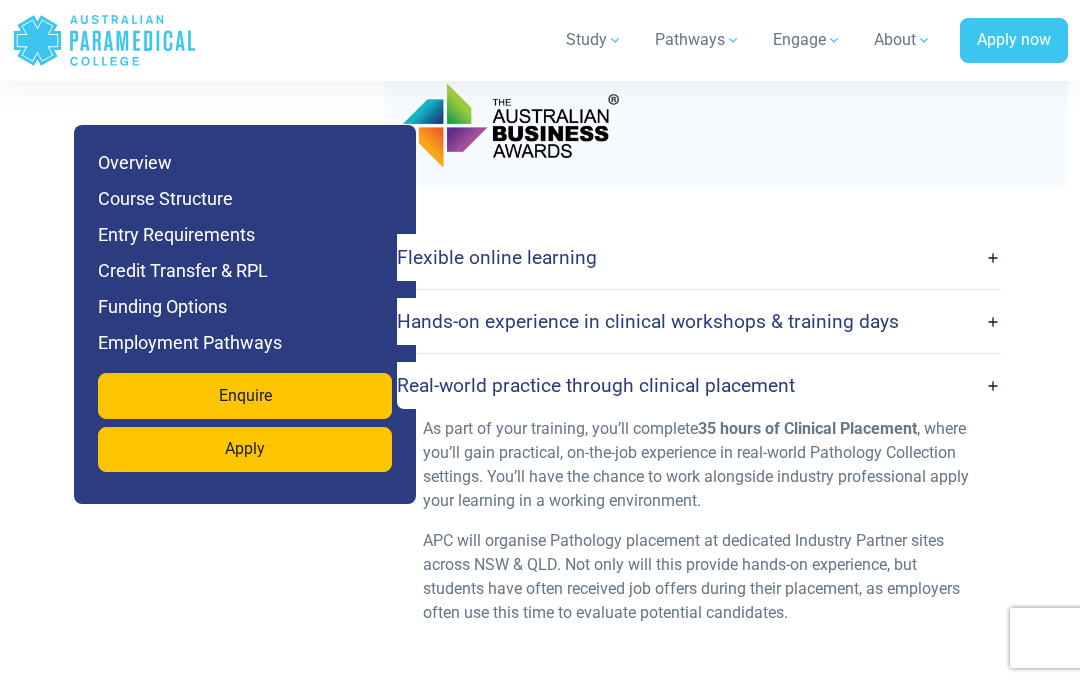 click on "Real-world practice through clinical placement" at bounding box center [699, 385] 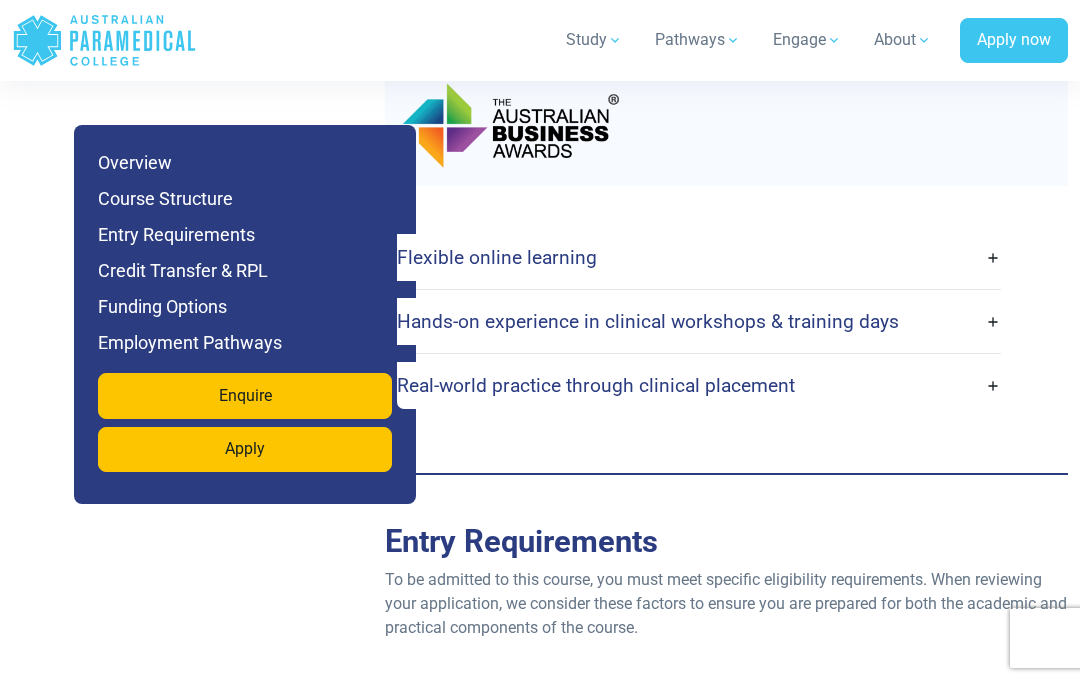click on "Hands-on experience in clinical workshops & training days" at bounding box center (699, 321) 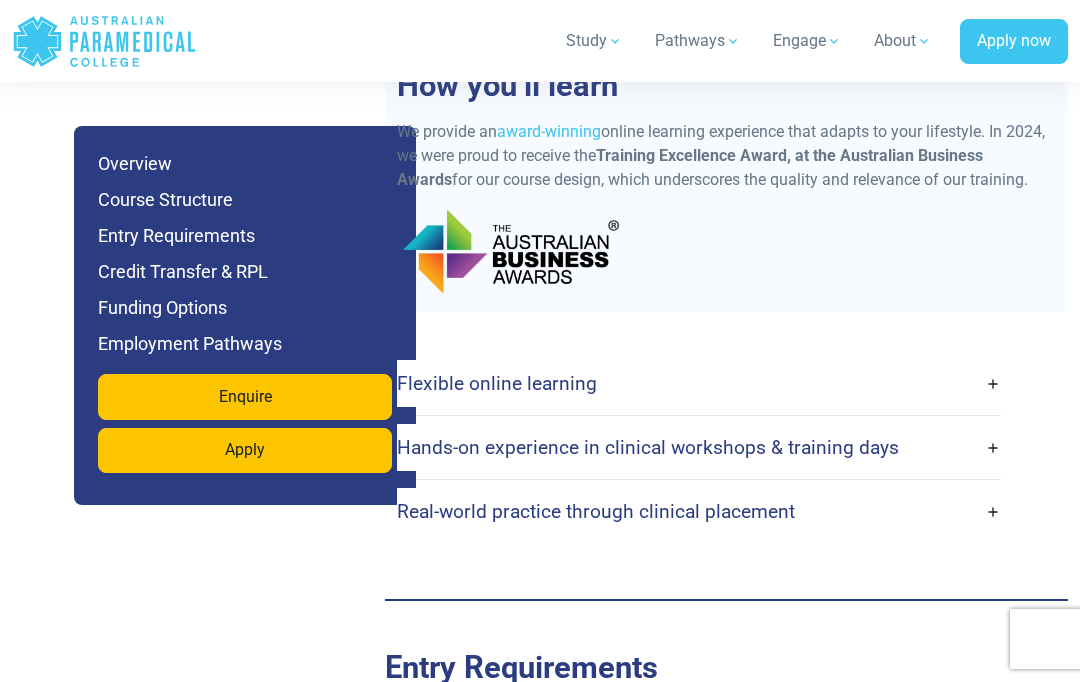 scroll, scrollTop: 4940, scrollLeft: 0, axis: vertical 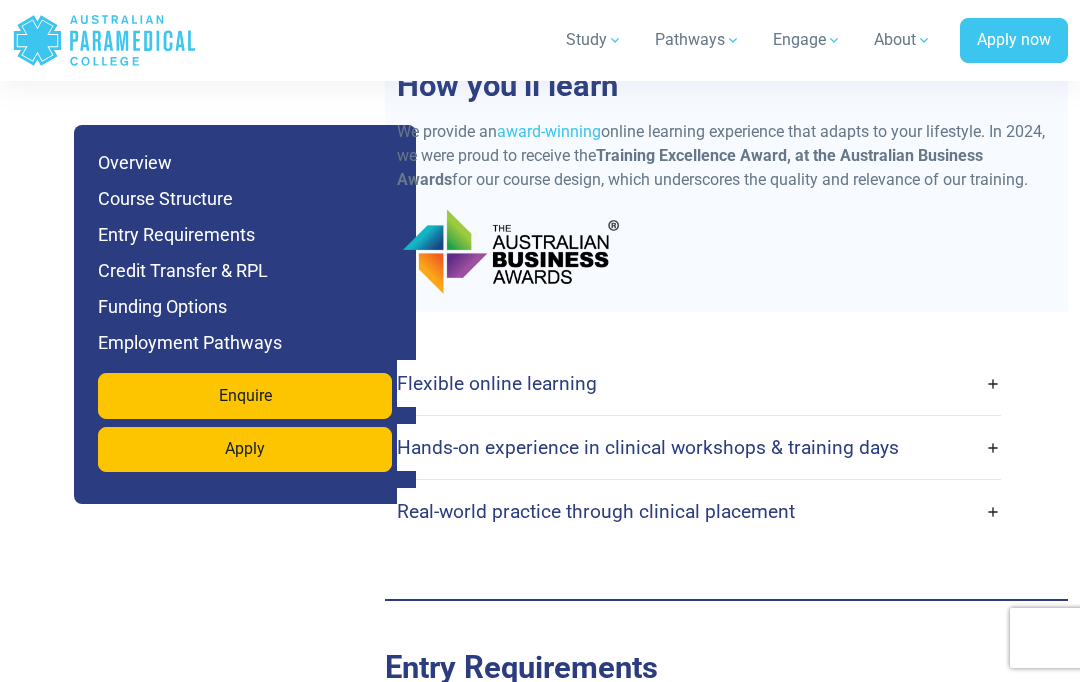 click on "Hands-on experience in clinical workshops & training days" at bounding box center (699, 447) 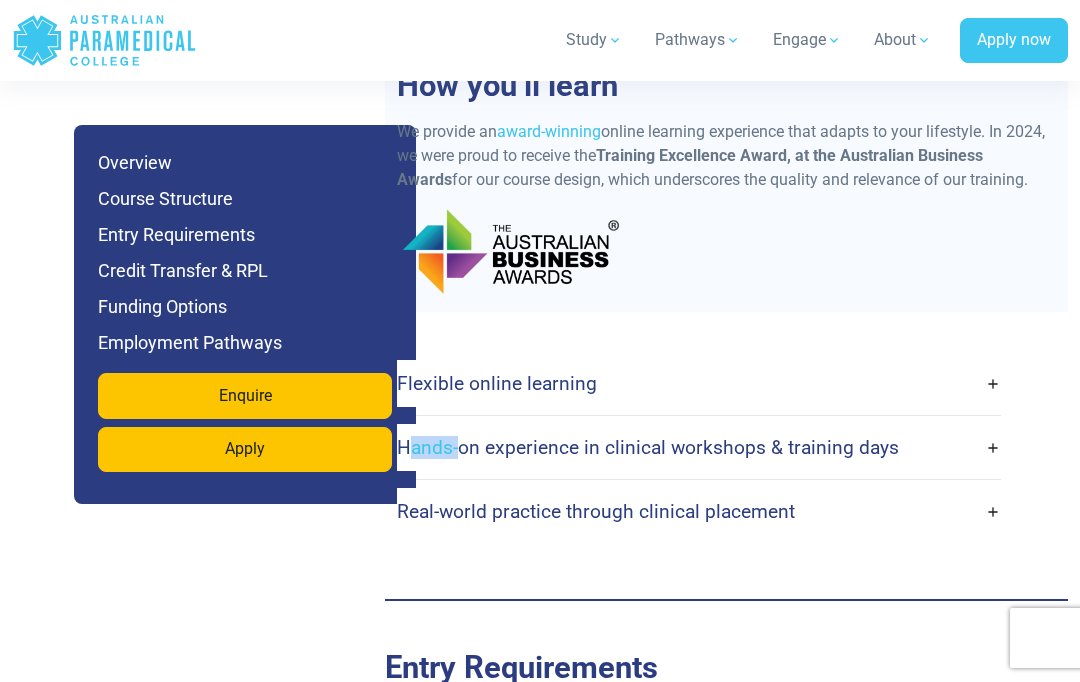 click on "Hands-on experience in clinical workshops & training days" at bounding box center (699, 447) 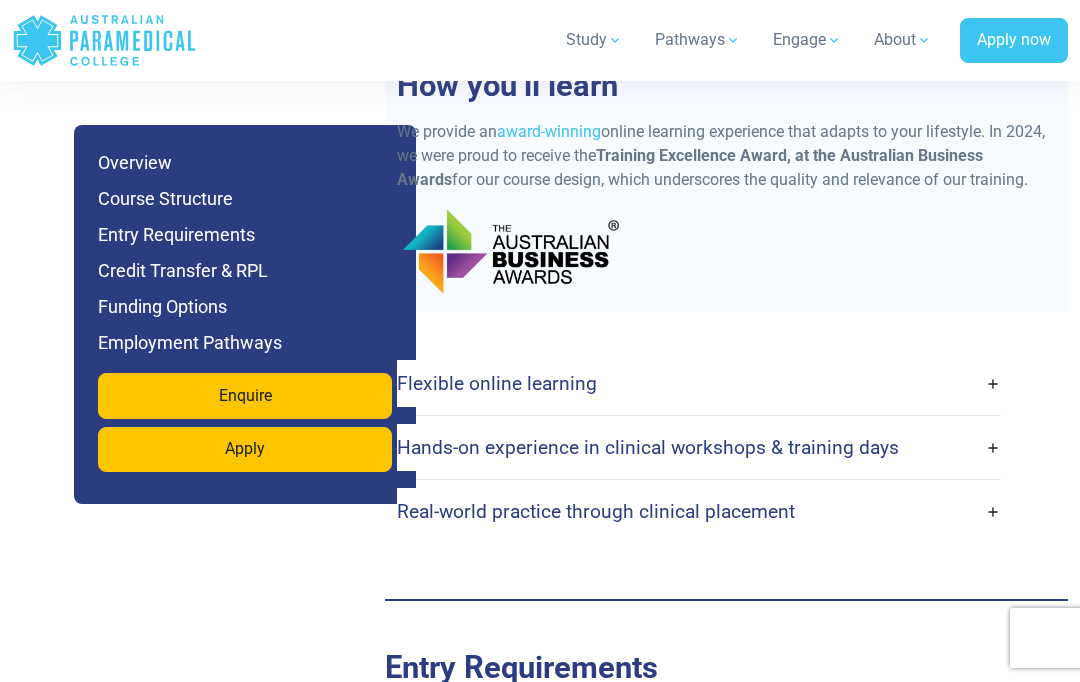 click on "Hands-on experience in clinical workshops & training days" at bounding box center [699, 447] 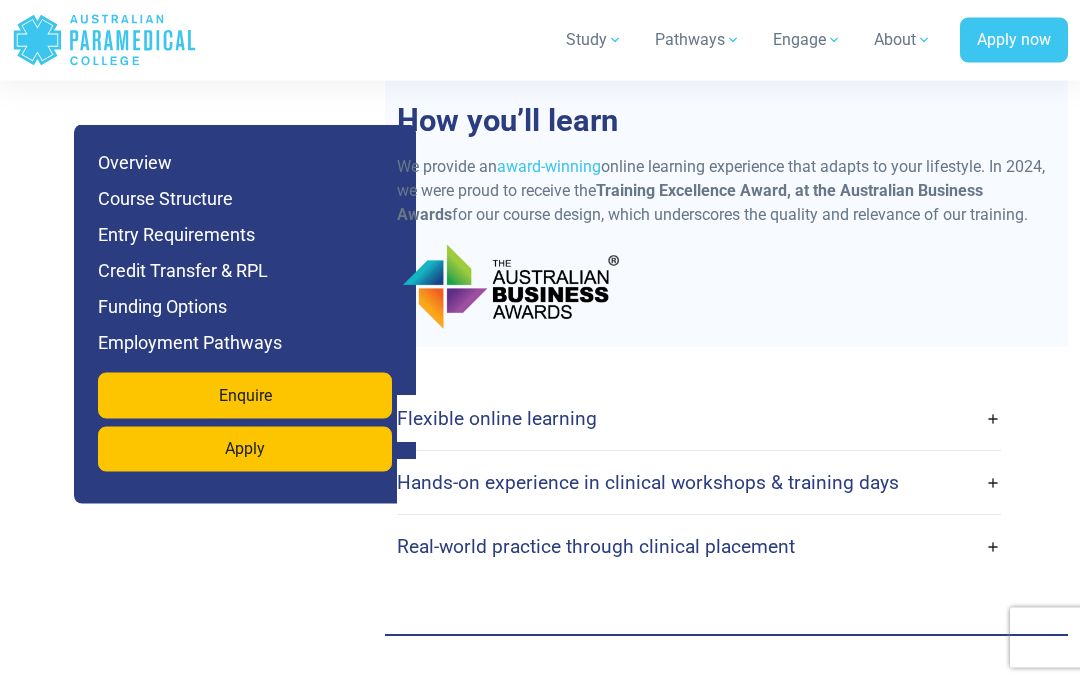 scroll, scrollTop: 4905, scrollLeft: 0, axis: vertical 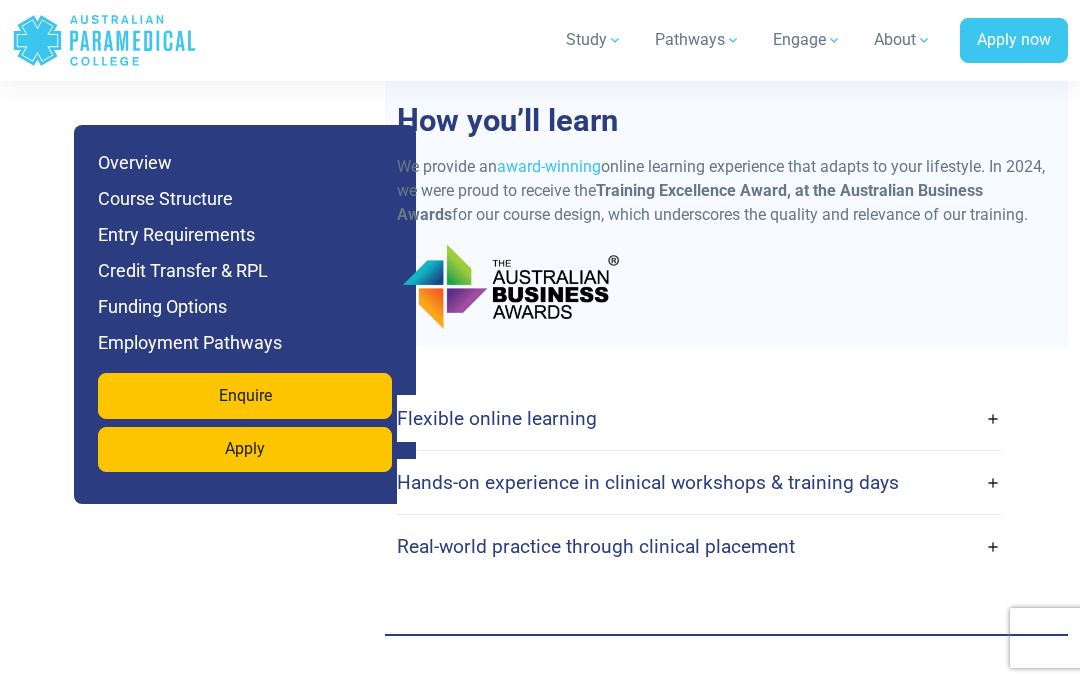 click on "Hands-on experience in clinical workshops & training days" at bounding box center [699, 482] 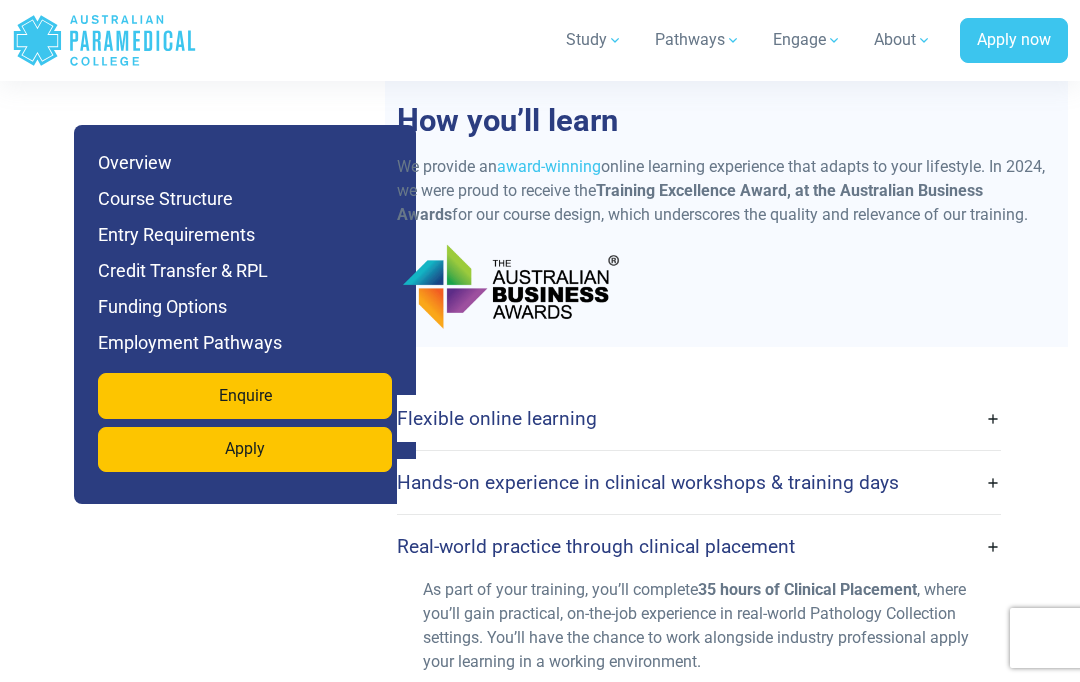 click on "Real-world practice through clinical placement" at bounding box center (699, 546) 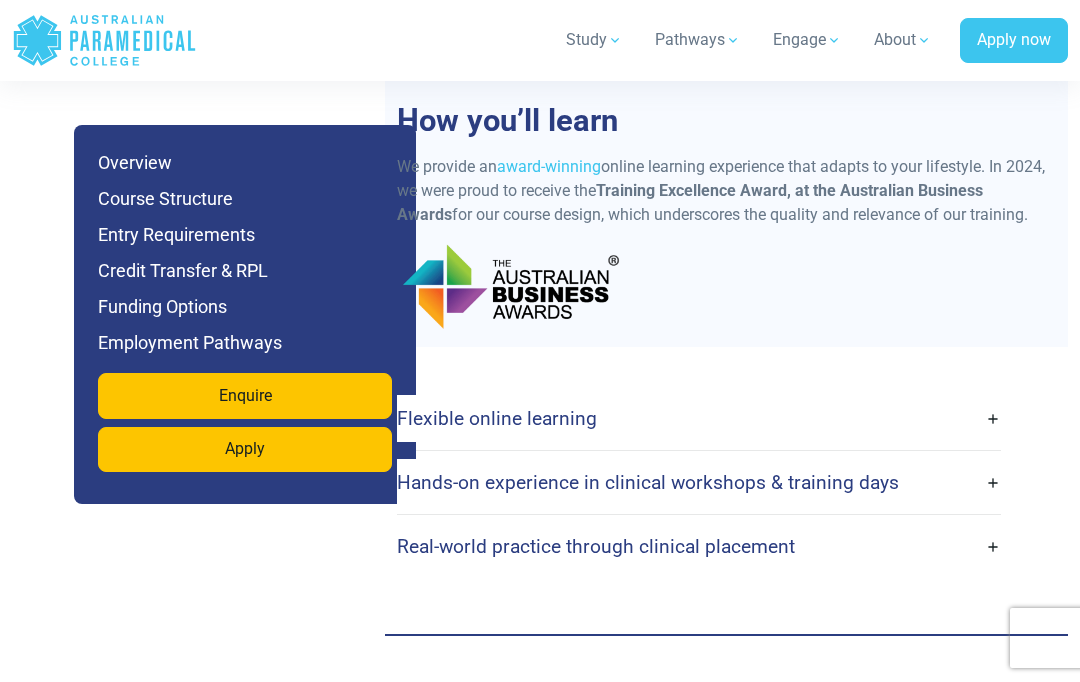 click on "Real-world practice through clinical placement" at bounding box center [699, 546] 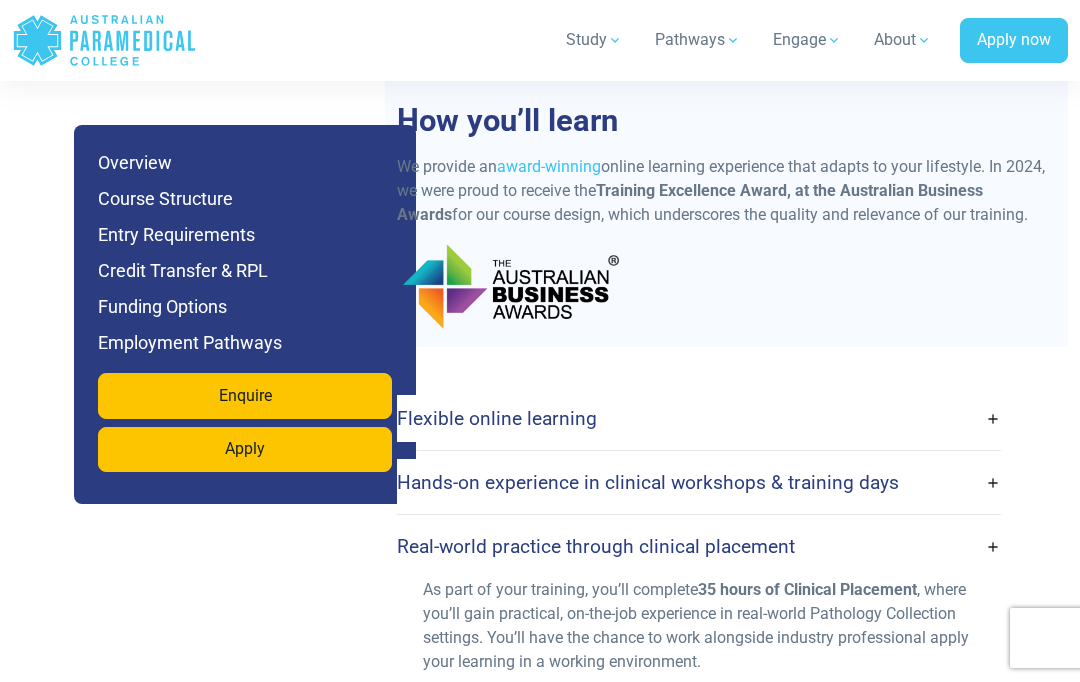 click on "Real-world practice through clinical placement" at bounding box center (699, 546) 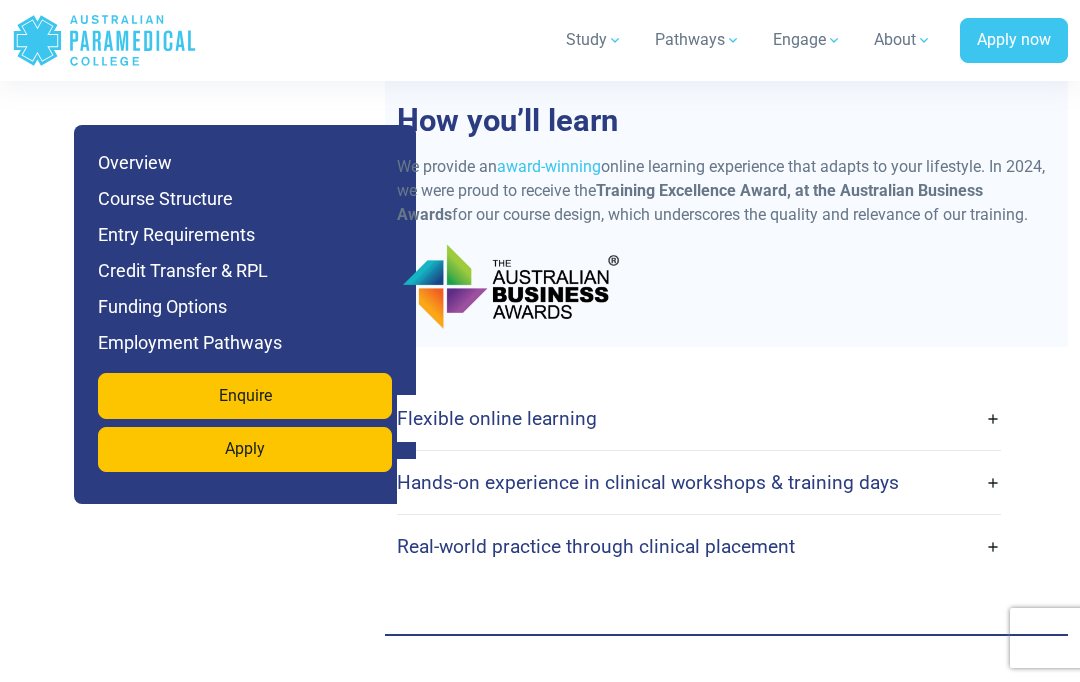 click on "Hands-on experience in clinical workshops & training days" at bounding box center (699, 482) 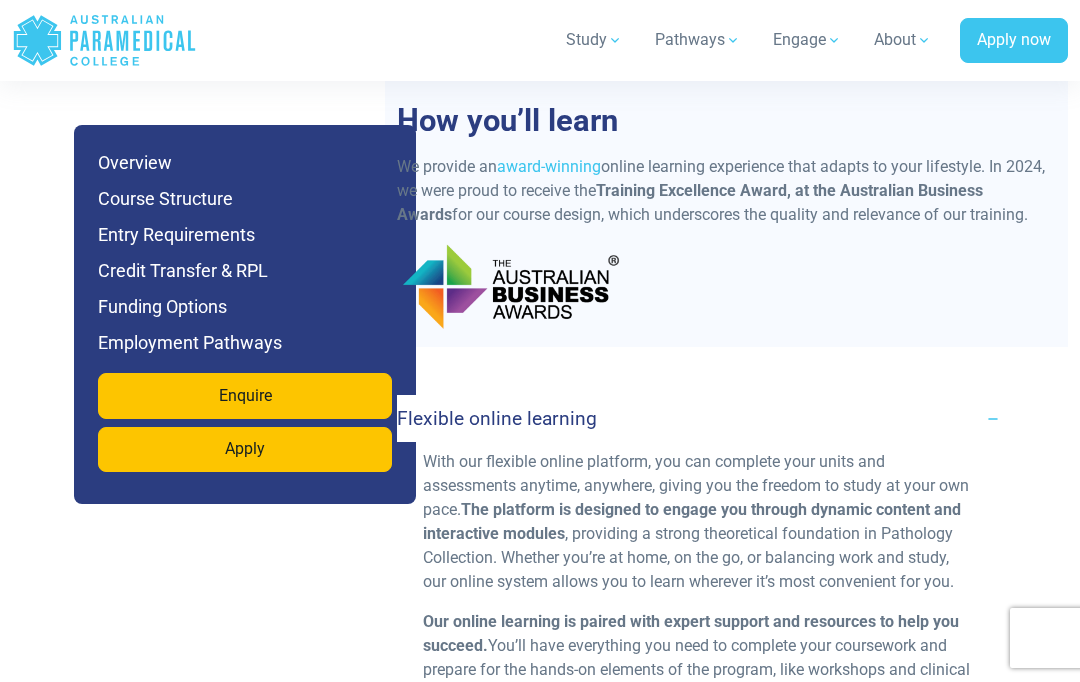 click on "Flexible online learning" at bounding box center [699, 418] 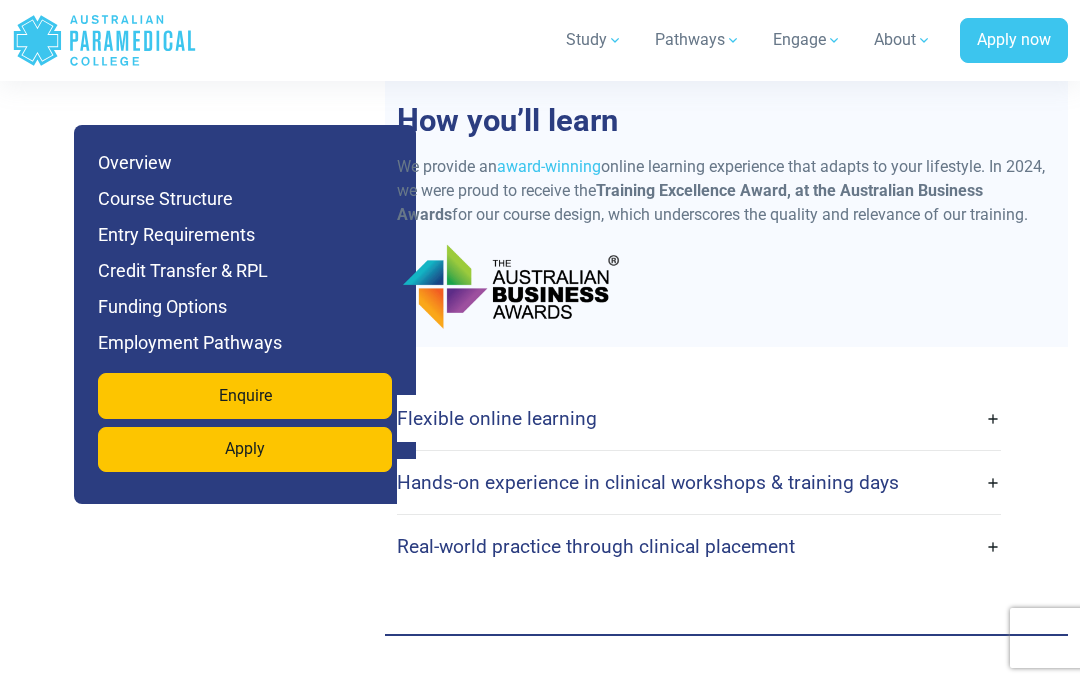 click on "Hands-on experience in clinical workshops & training days" at bounding box center (699, 482) 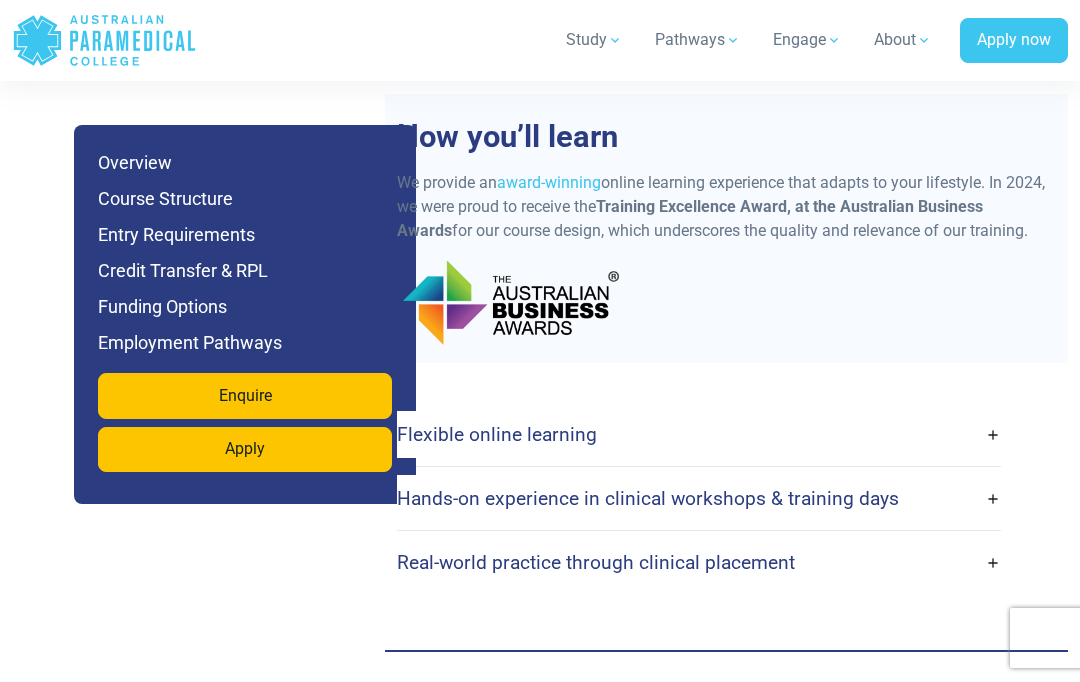 scroll, scrollTop: 4883, scrollLeft: 0, axis: vertical 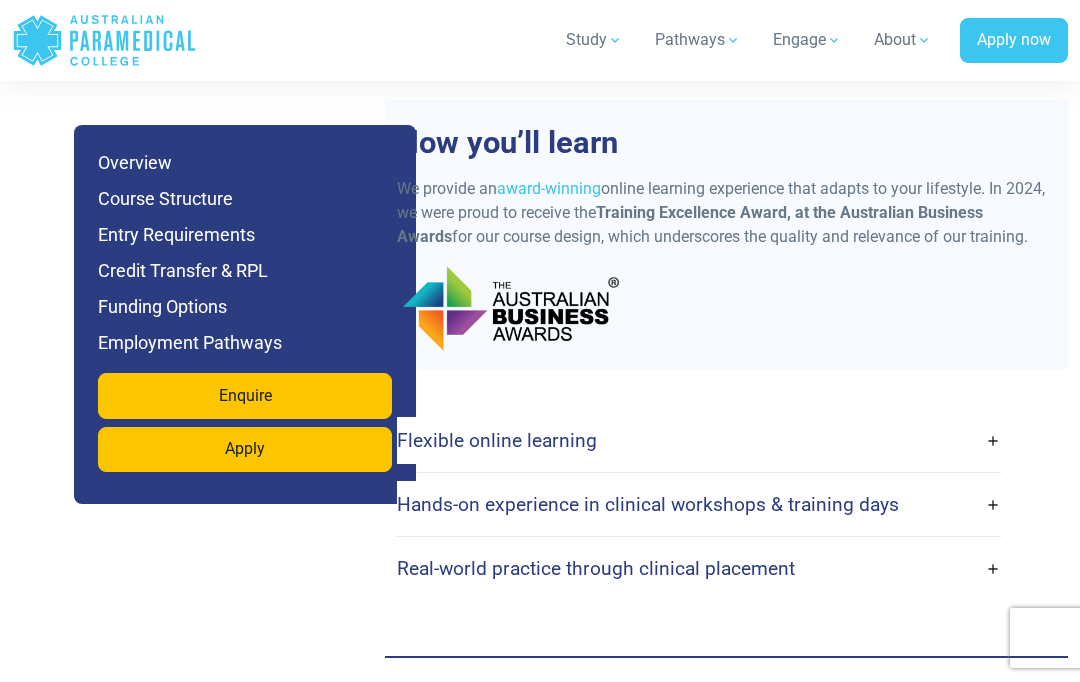 click on "Hands-on experience in clinical workshops & training days" at bounding box center (699, 504) 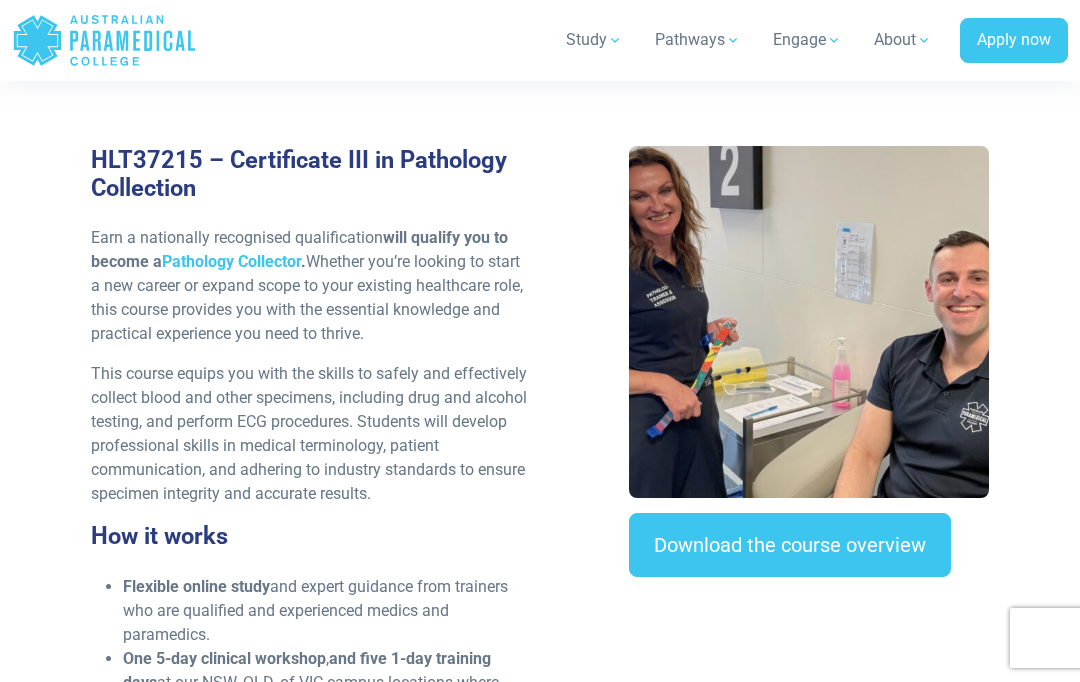 click on "Download the course overview" at bounding box center (790, 545) 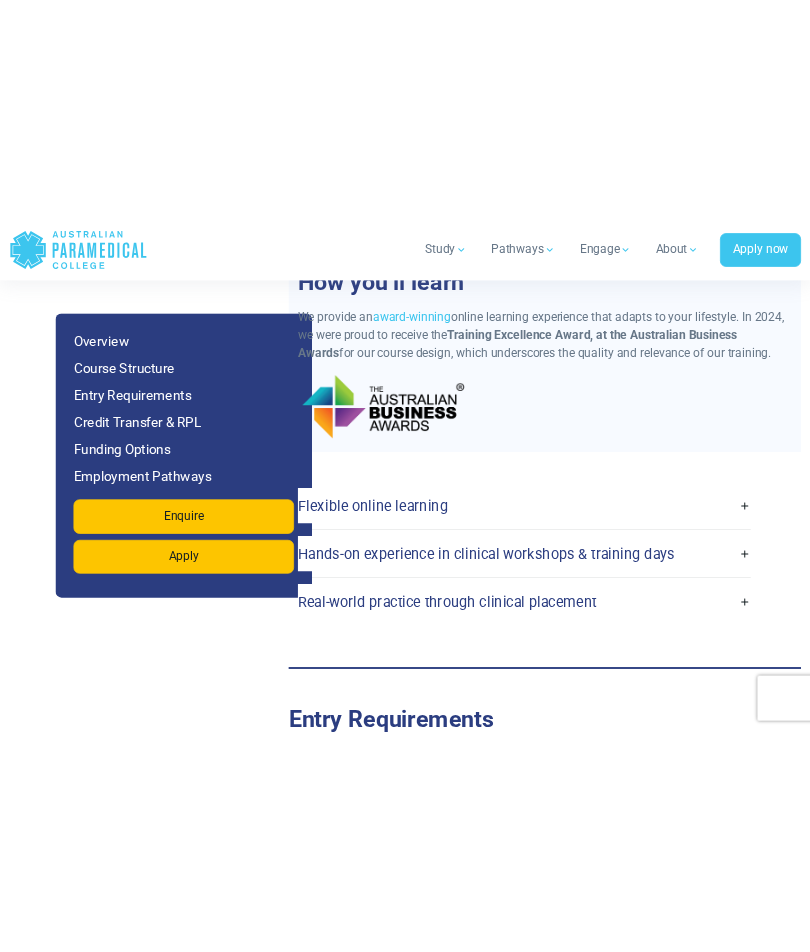 scroll, scrollTop: 4943, scrollLeft: 0, axis: vertical 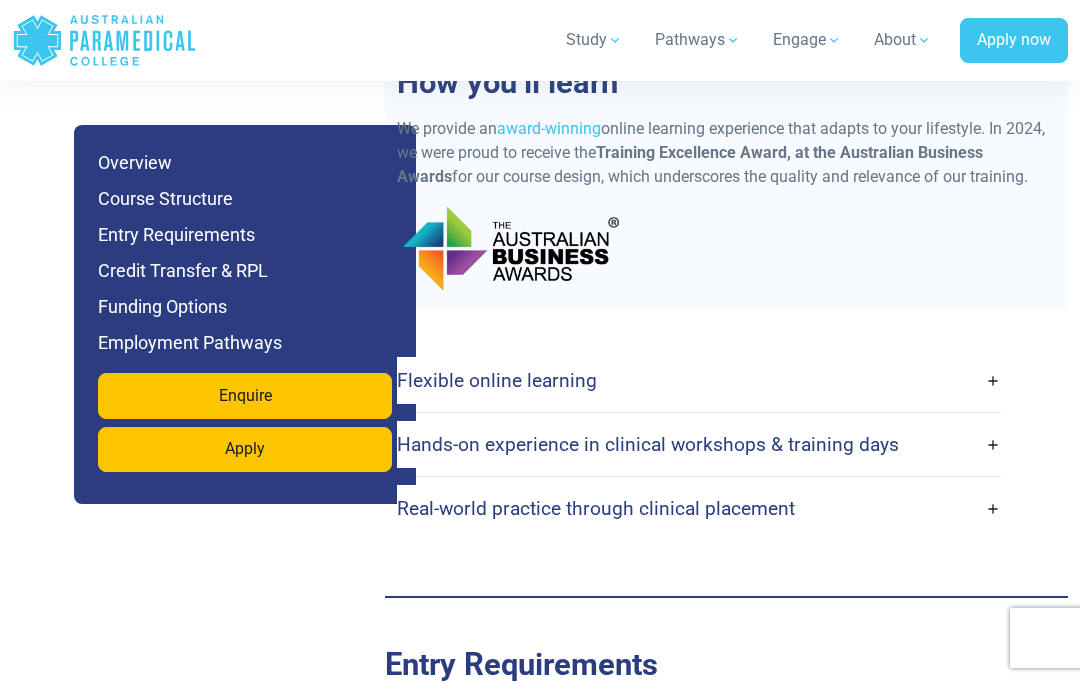 click on "Hands-on experience in clinical workshops & training days" at bounding box center (699, 444) 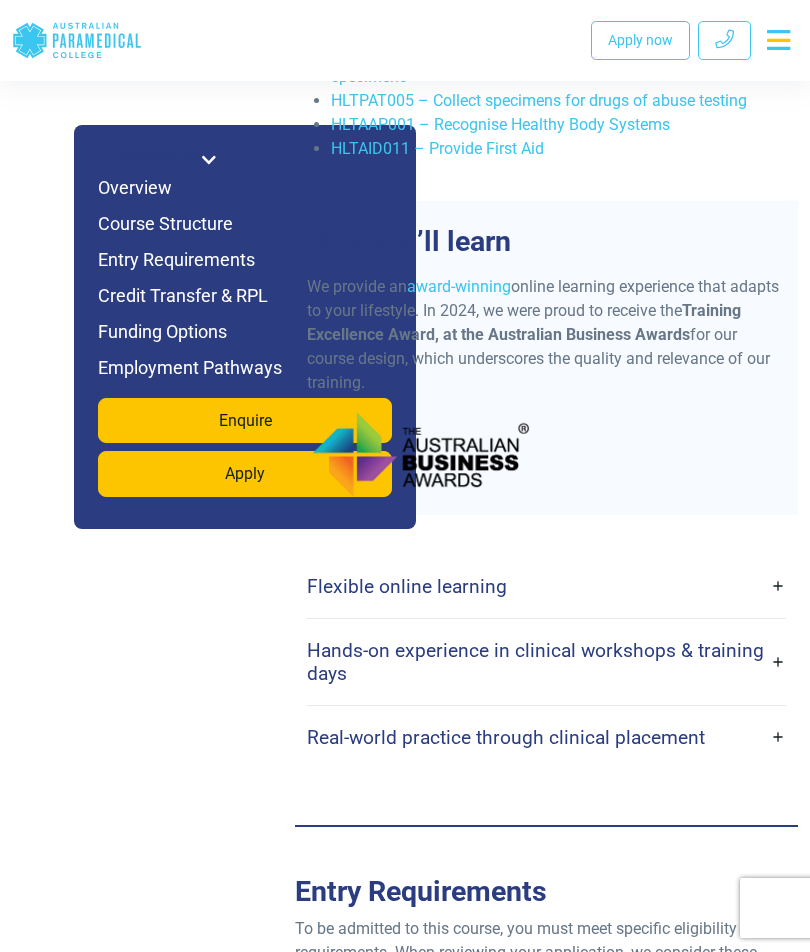 click on "Hands-on experience in clinical workshops & training days" at bounding box center [546, 662] 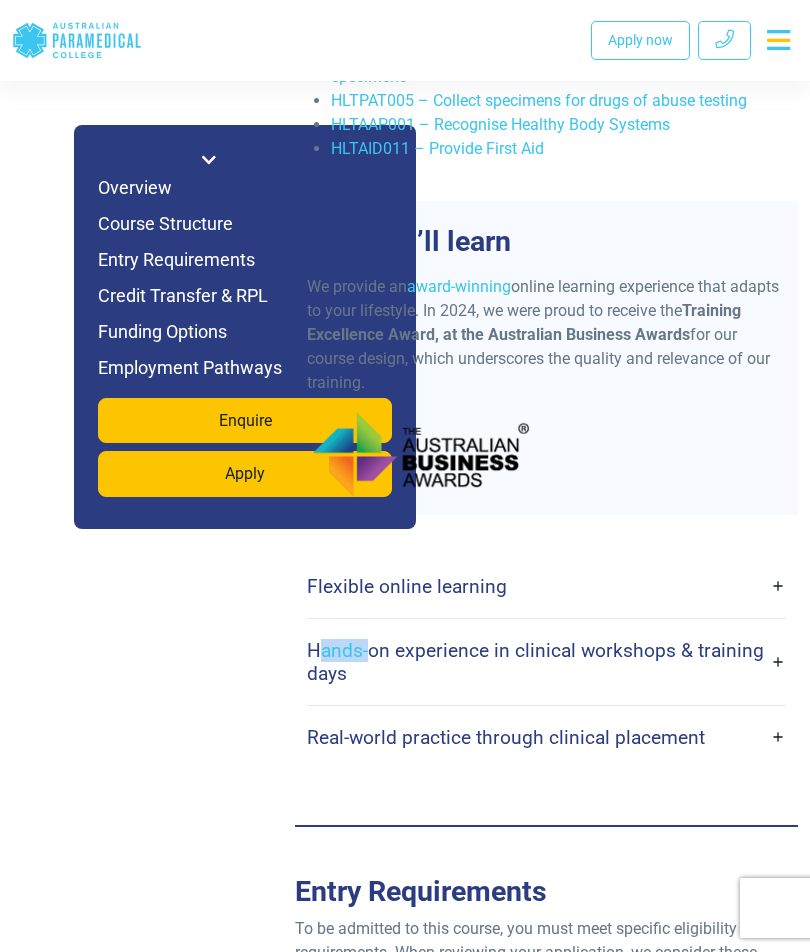 click on "Hands-on experience in clinical workshops & training days" at bounding box center [546, 662] 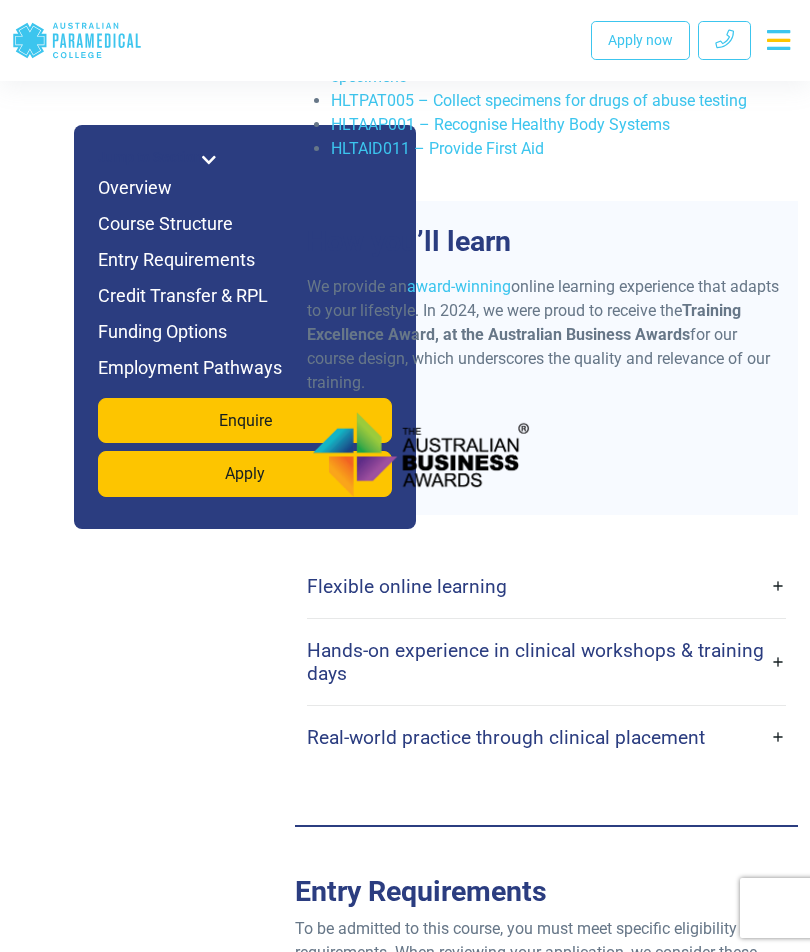 click on "Real-world practice through clinical placement" at bounding box center (546, 737) 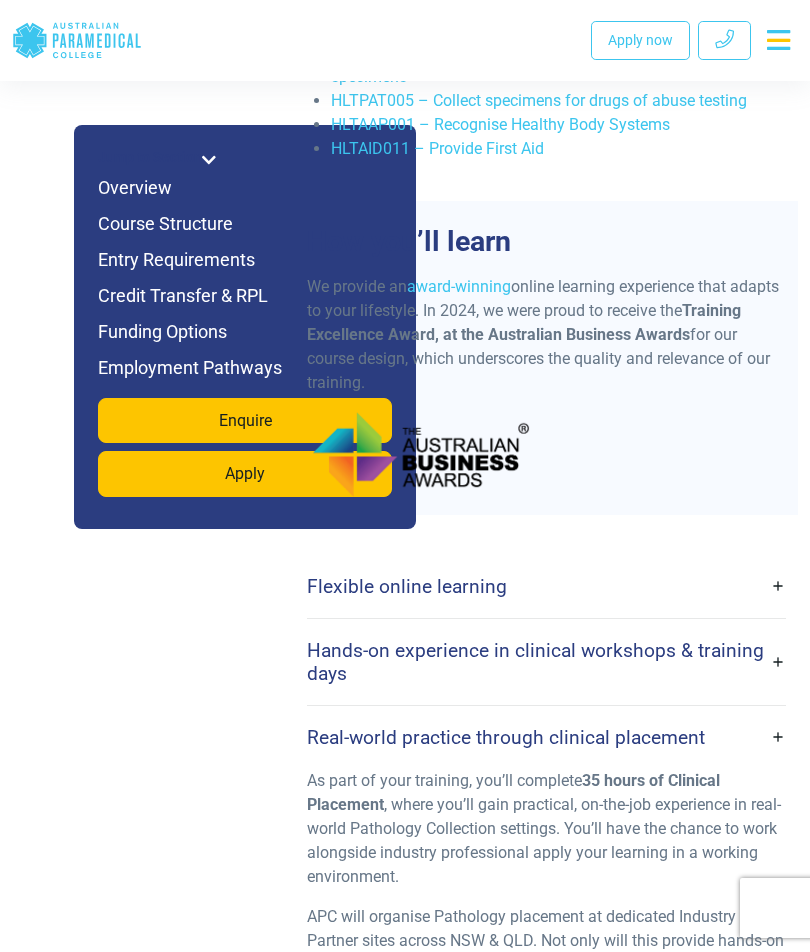 click on "Real-world practice through clinical placement" at bounding box center (546, 737) 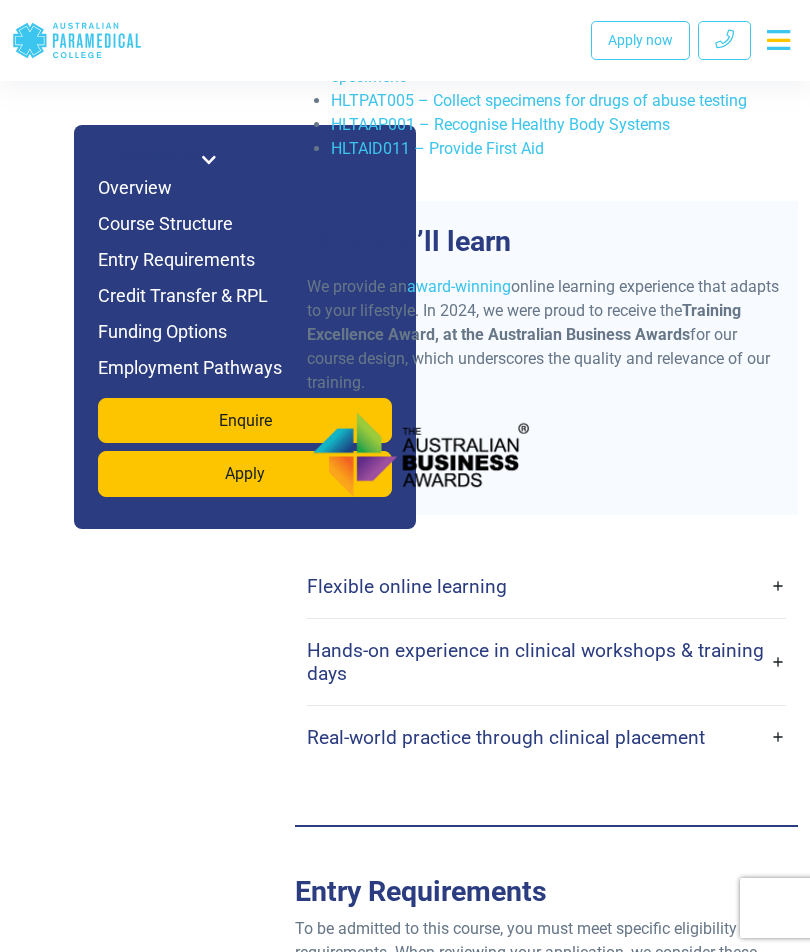 click on "Hands-on experience in clinical workshops & training days" at bounding box center [546, 662] 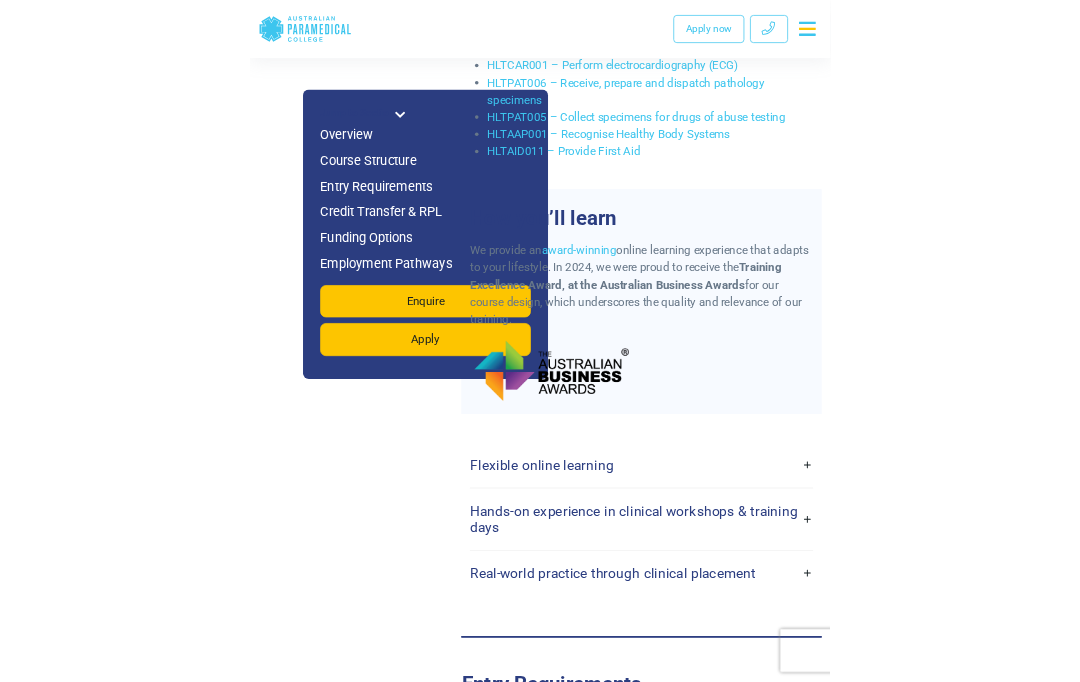 scroll, scrollTop: 4876, scrollLeft: 0, axis: vertical 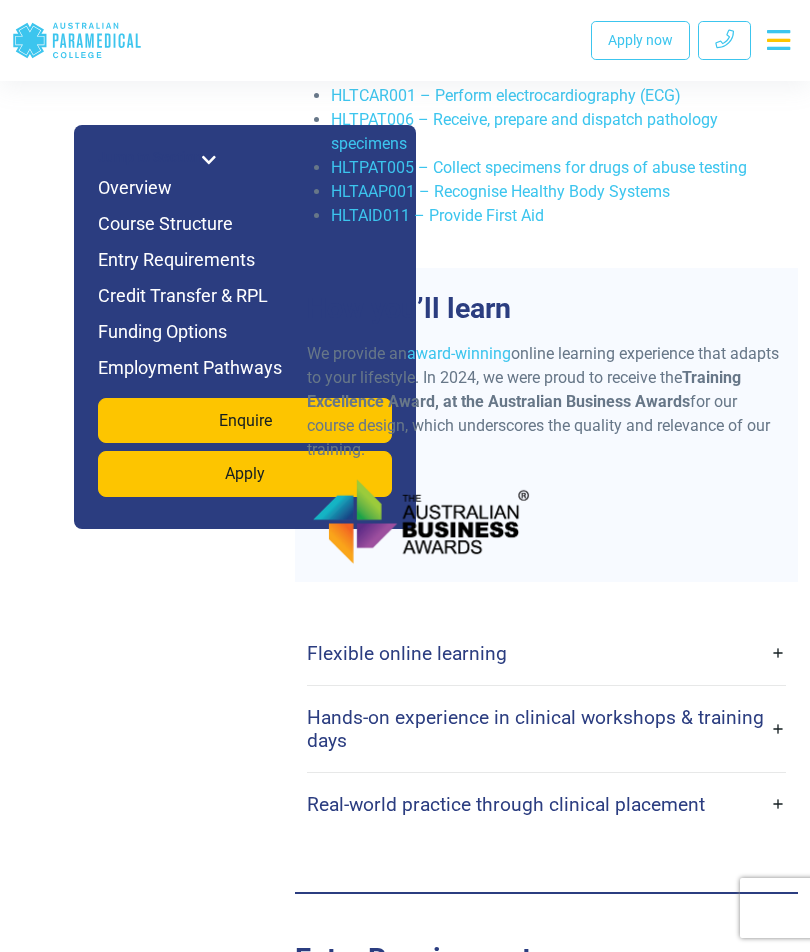 click on "Hands-on experience in clinical workshops & training days" at bounding box center [546, 729] 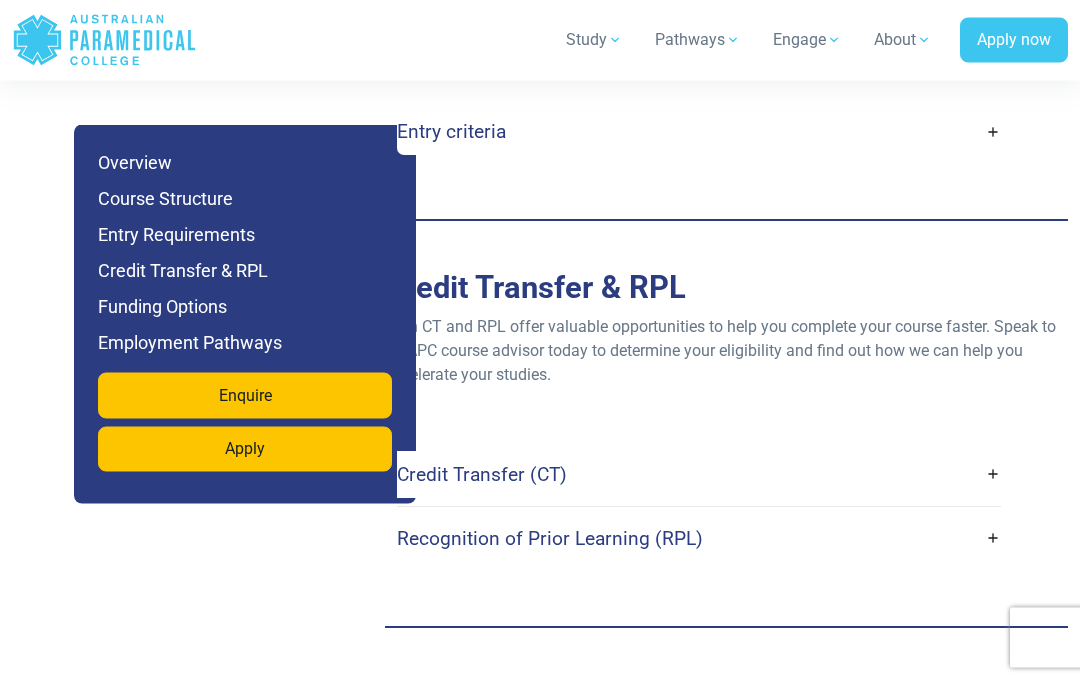 scroll, scrollTop: 5662, scrollLeft: 0, axis: vertical 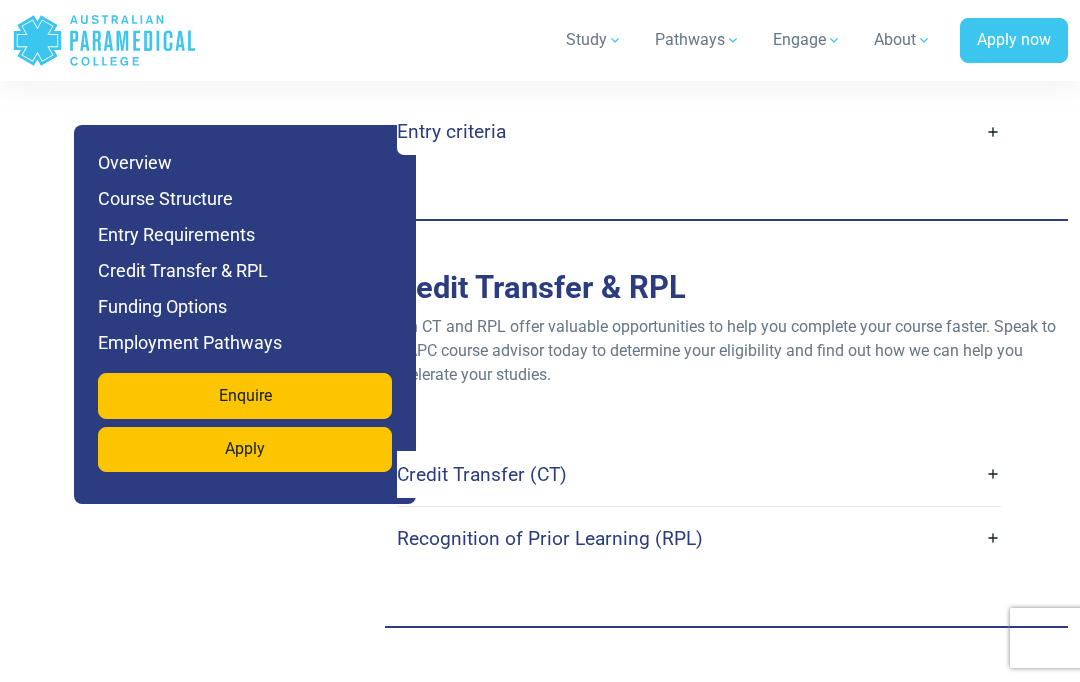 click on "Credit Transfer (CT)" at bounding box center (699, 474) 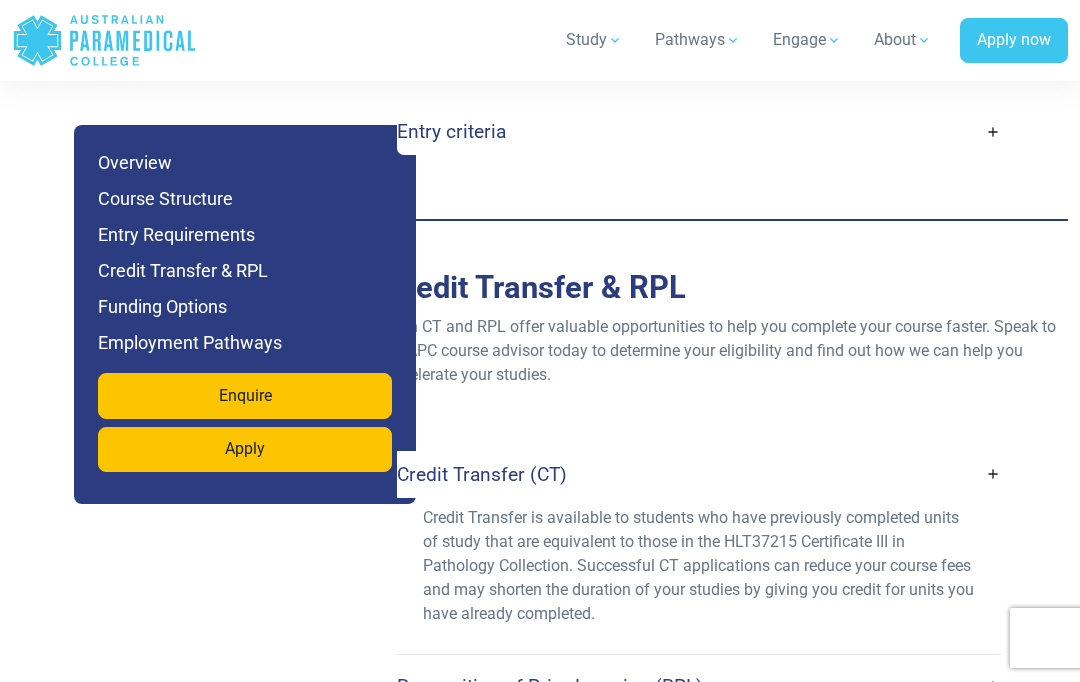 click on "Credit Transfer (CT)" at bounding box center [699, 474] 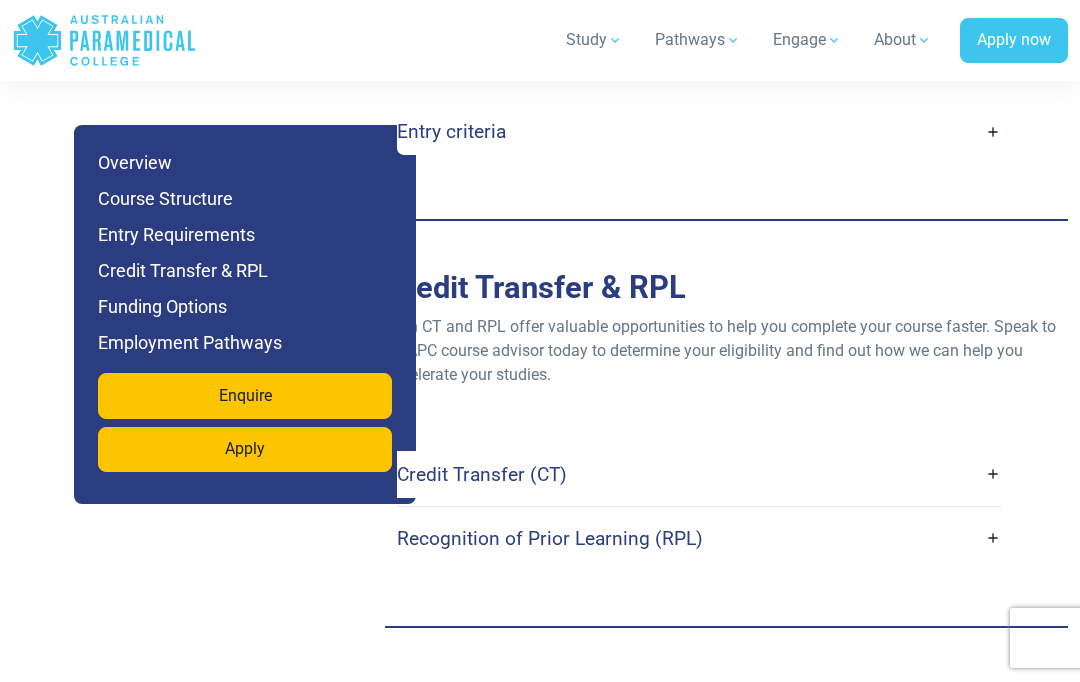 click on "Recognition of Prior Learning (RPL)" at bounding box center (699, 538) 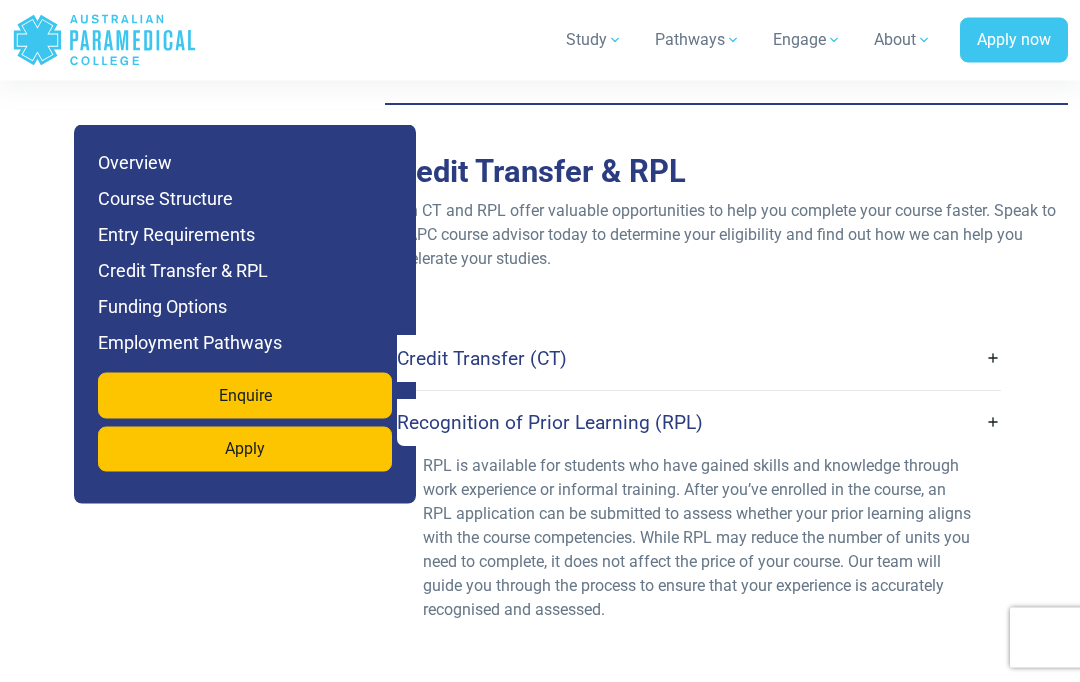 scroll, scrollTop: 5778, scrollLeft: 0, axis: vertical 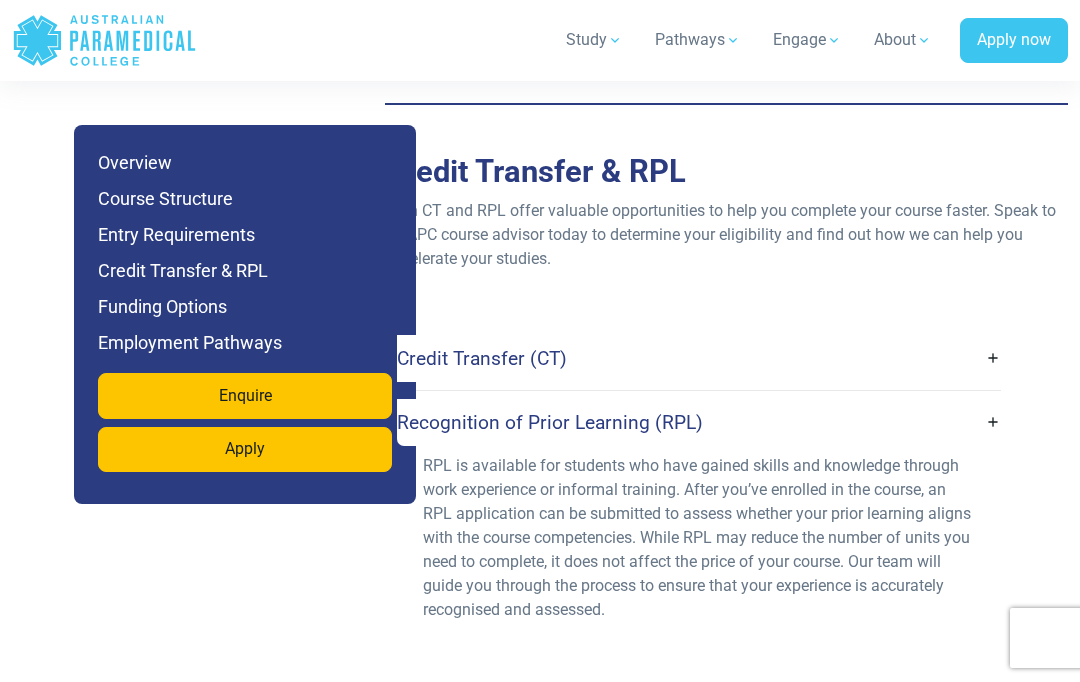 click on "Recognition of Prior Learning (RPL)" at bounding box center [699, 422] 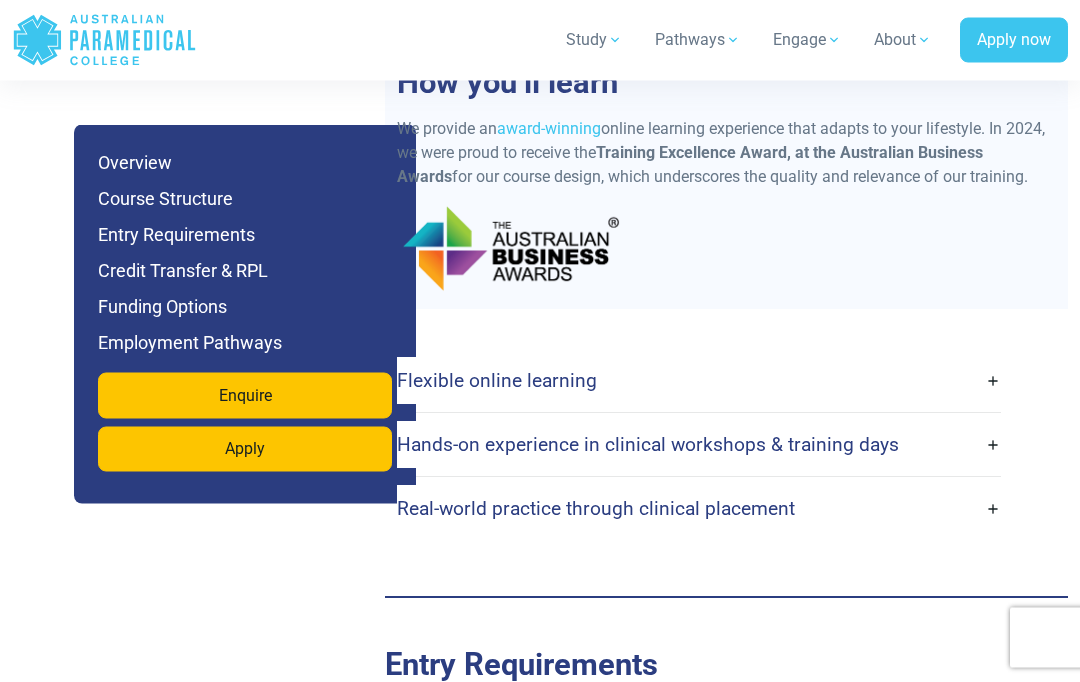 scroll, scrollTop: 4943, scrollLeft: 0, axis: vertical 